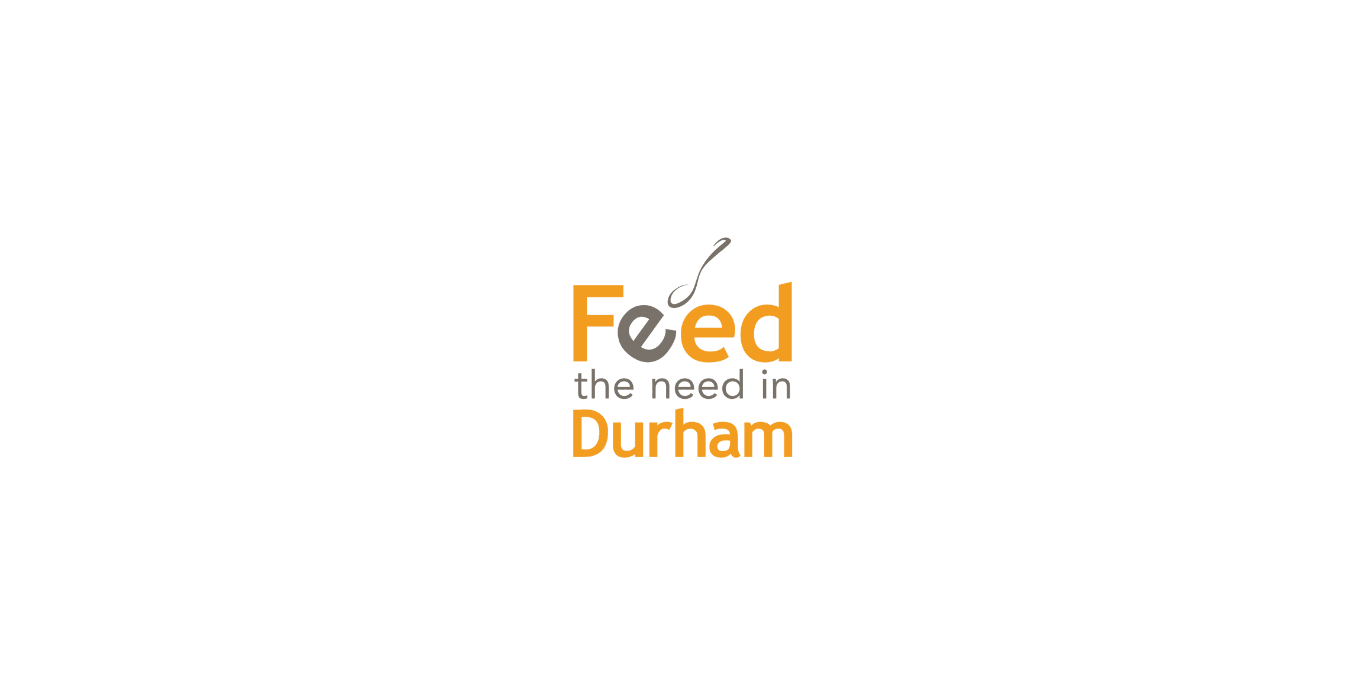 scroll, scrollTop: 0, scrollLeft: 0, axis: both 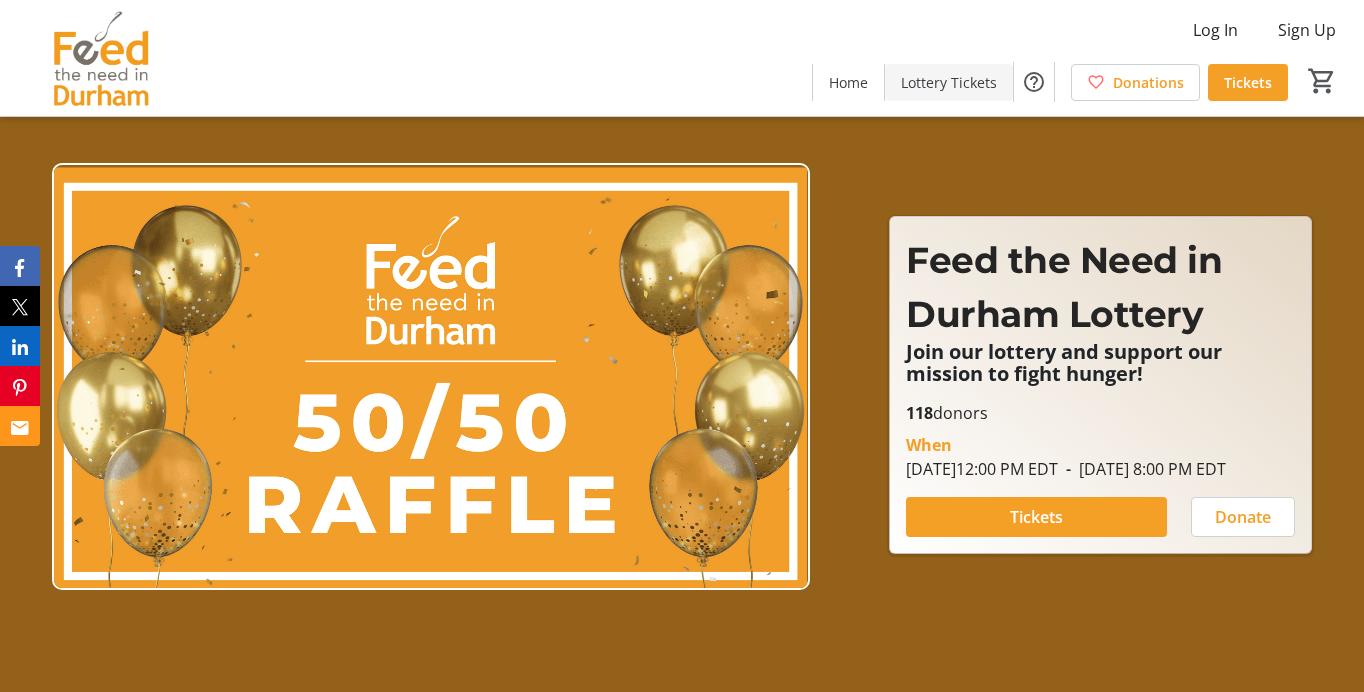 click on "Lottery Tickets" 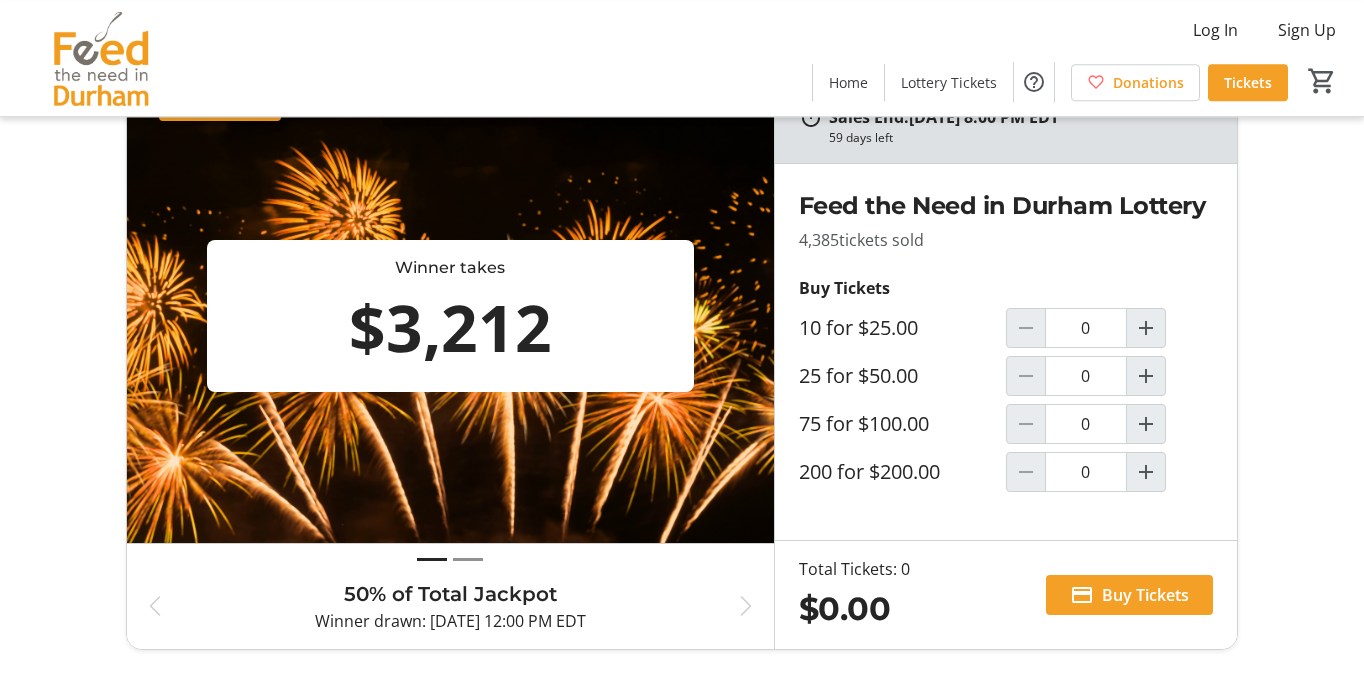 scroll, scrollTop: 105, scrollLeft: 0, axis: vertical 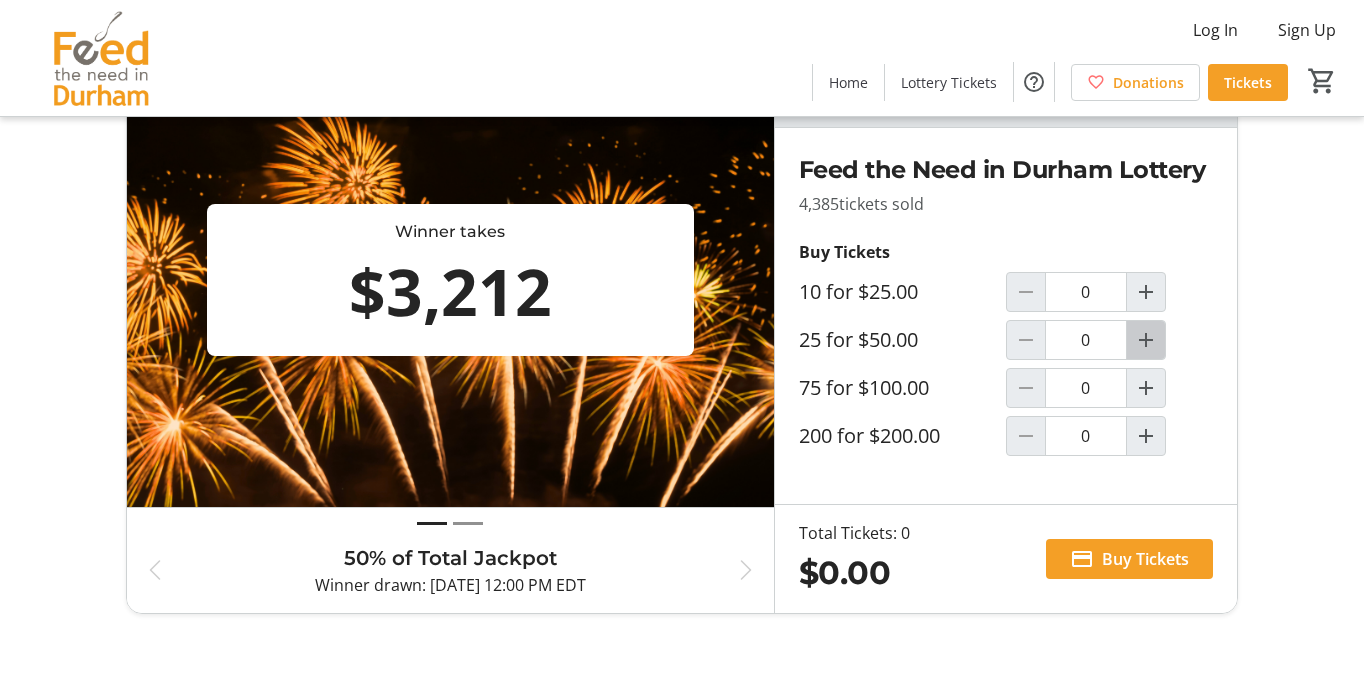 click 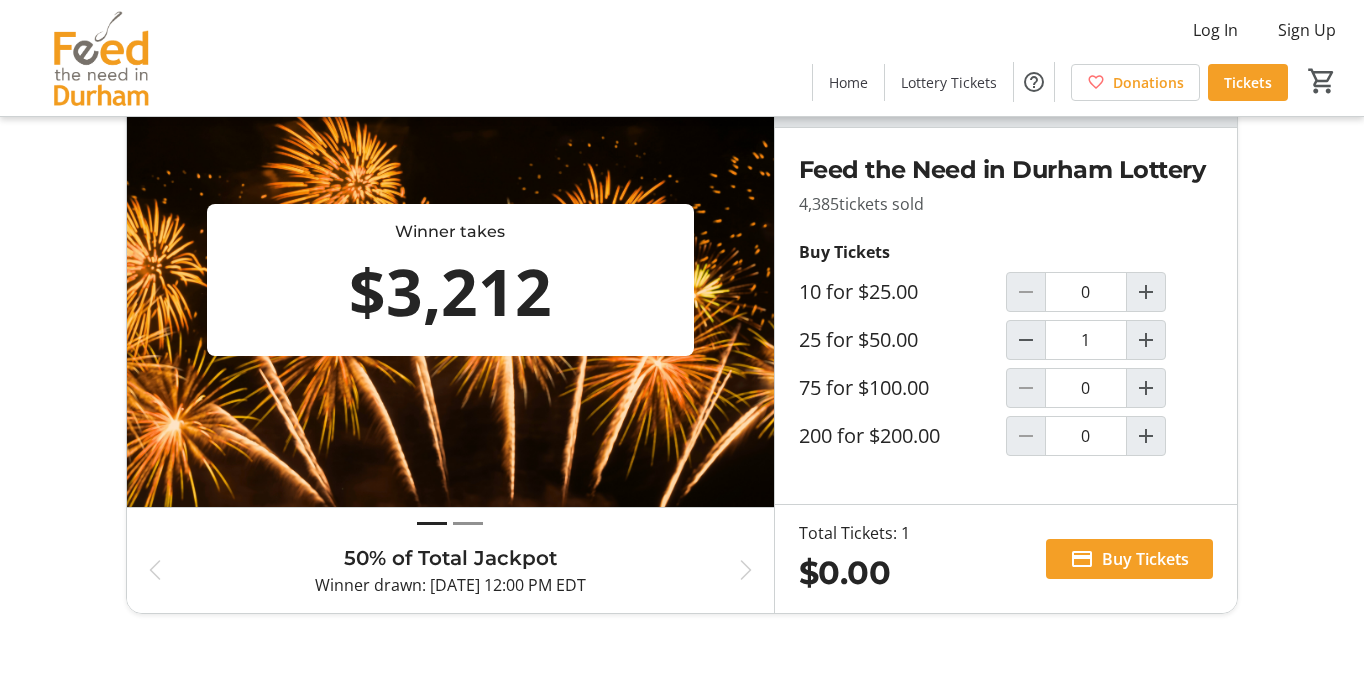 type on "1" 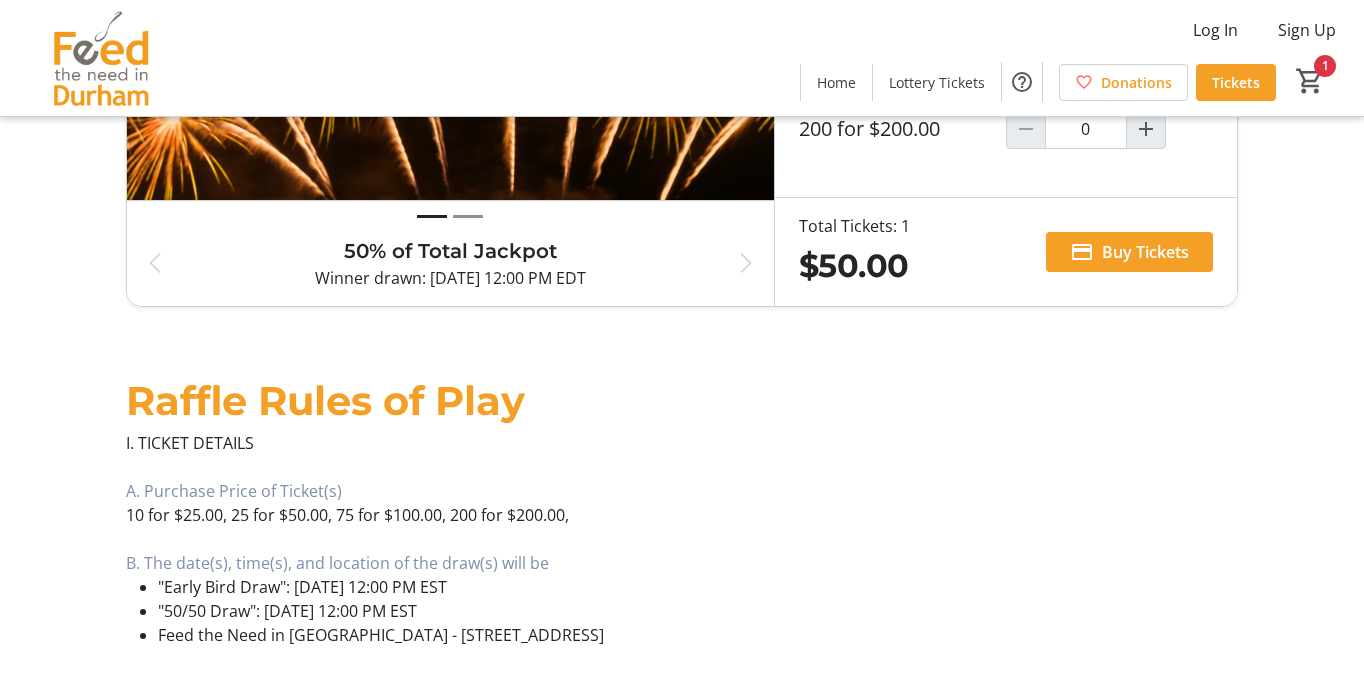 scroll, scrollTop: 201, scrollLeft: 0, axis: vertical 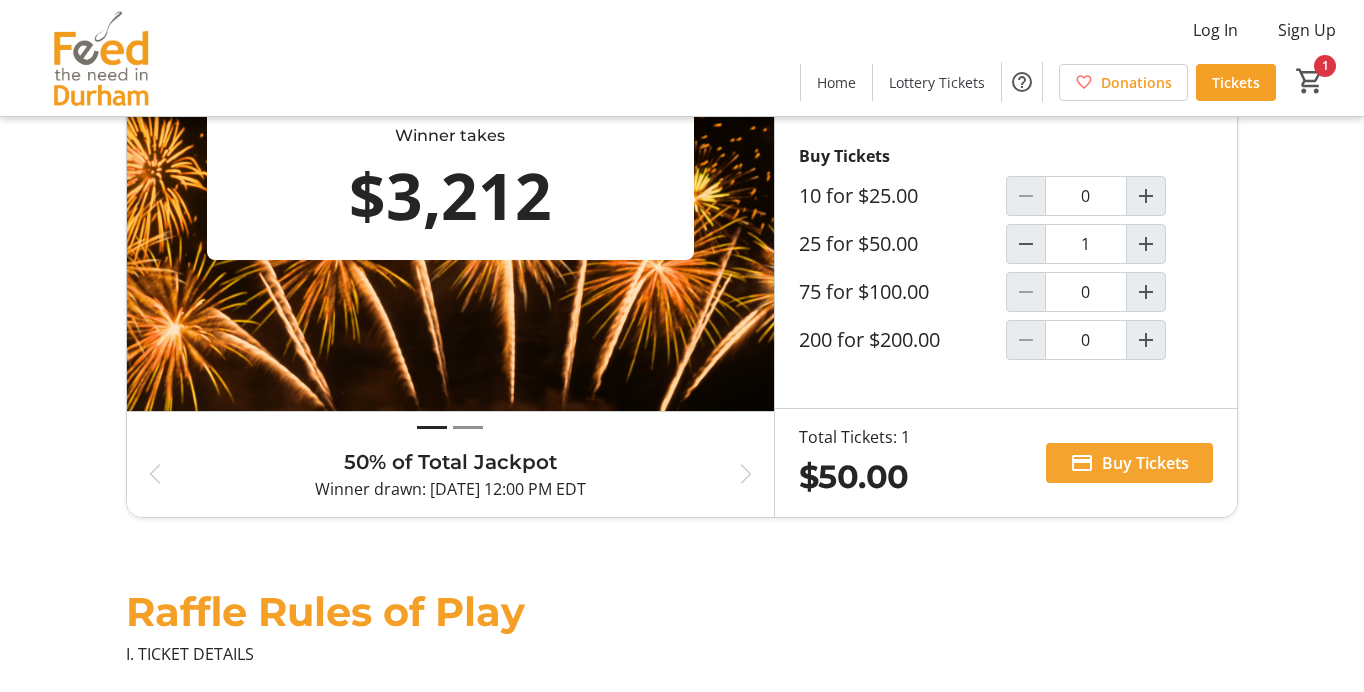 click on "Buy Tickets" 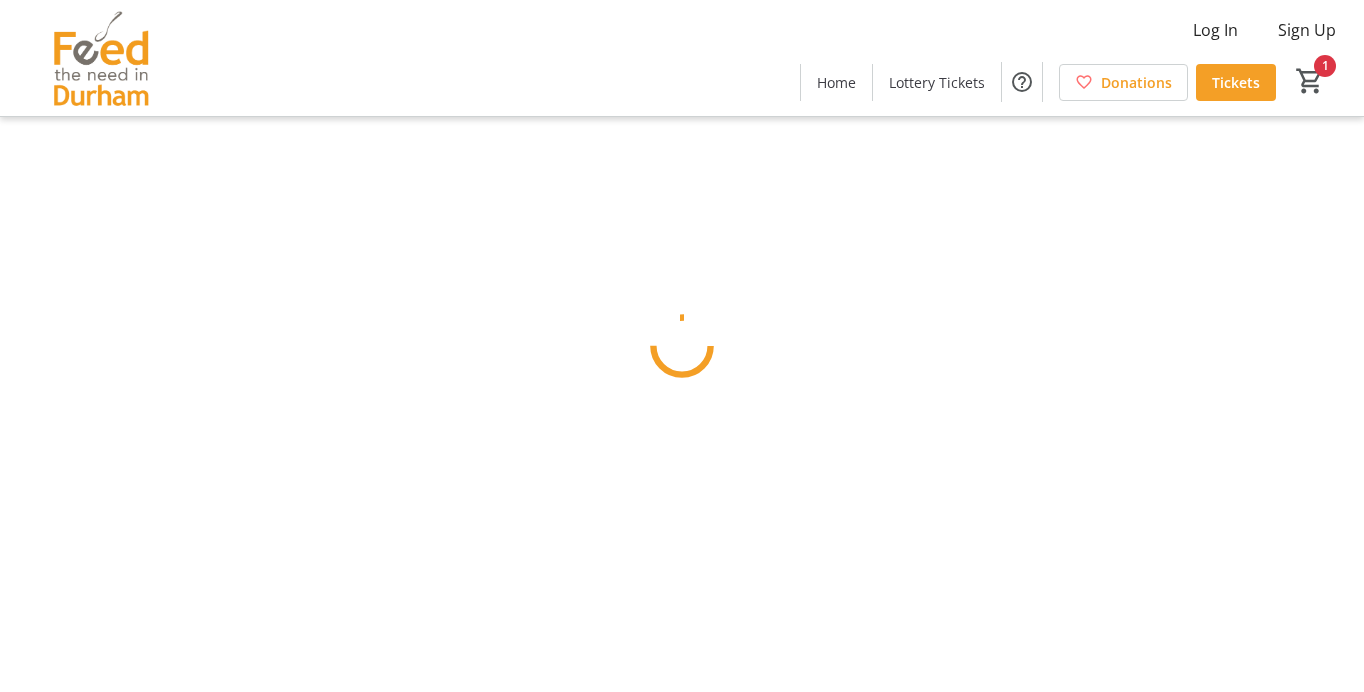scroll, scrollTop: 0, scrollLeft: 0, axis: both 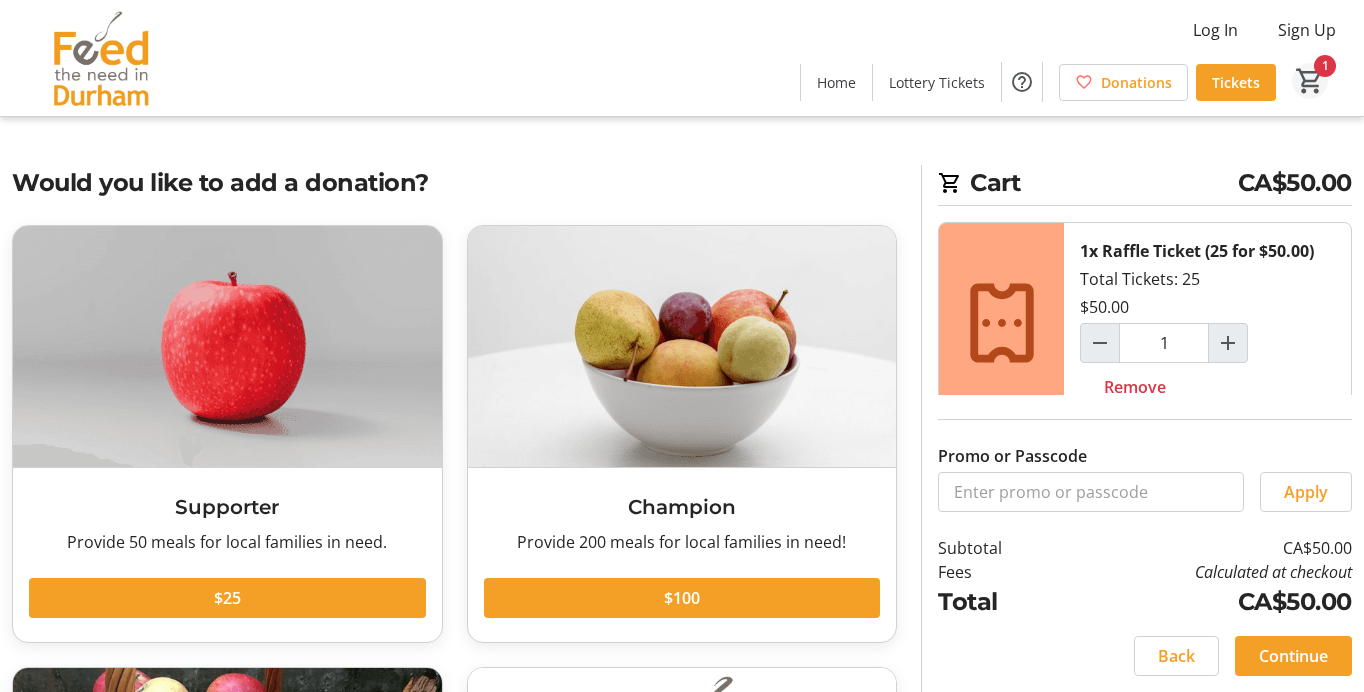 click on "1" 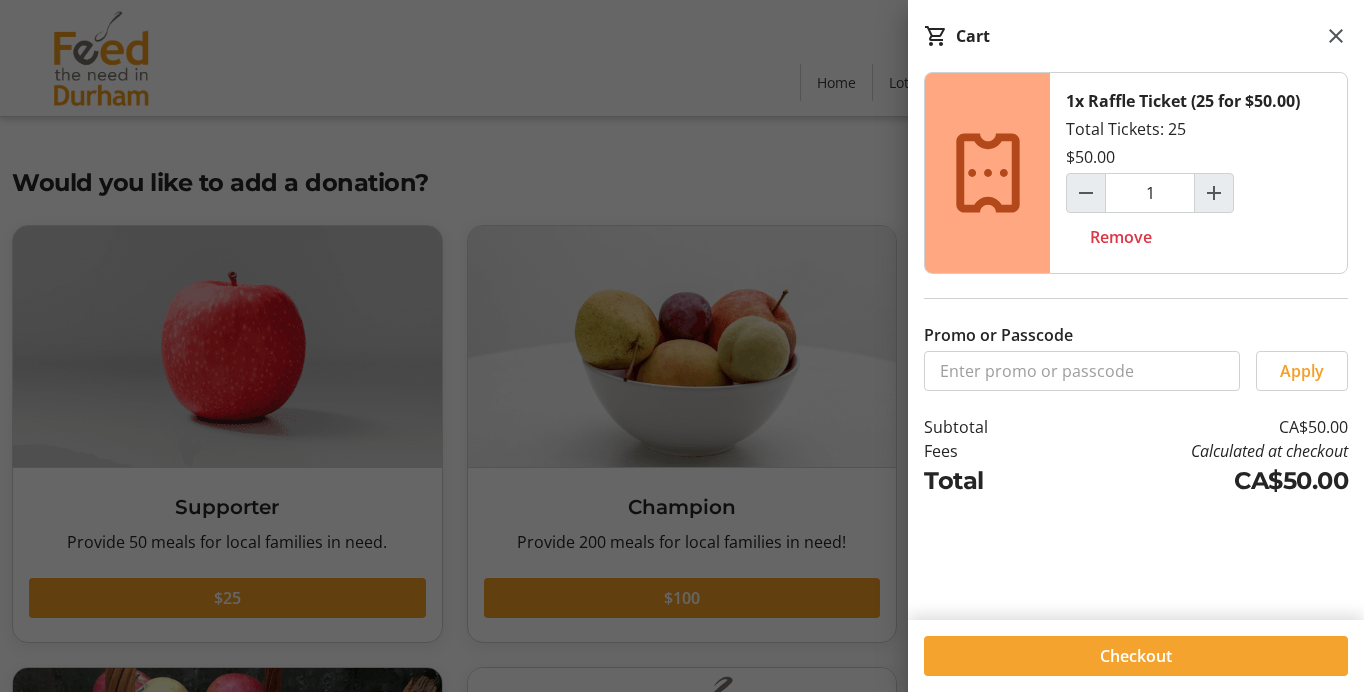 click on "Checkout" 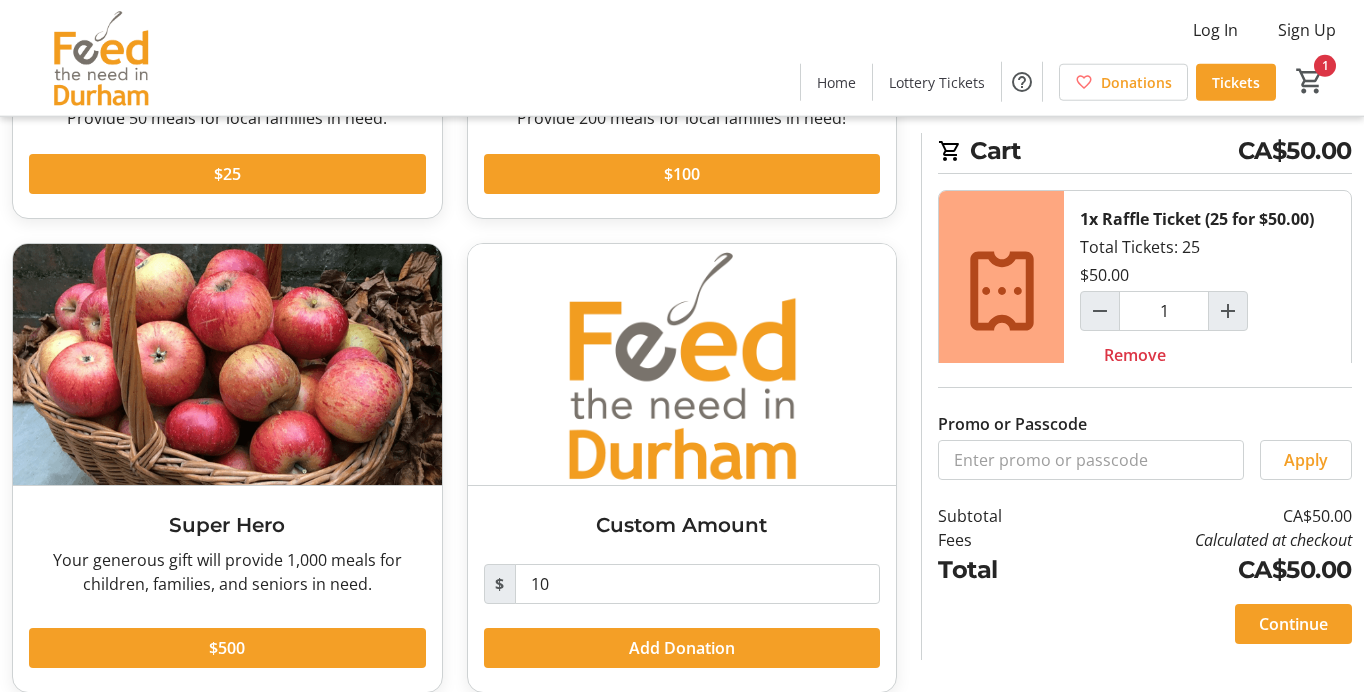 scroll, scrollTop: 448, scrollLeft: 0, axis: vertical 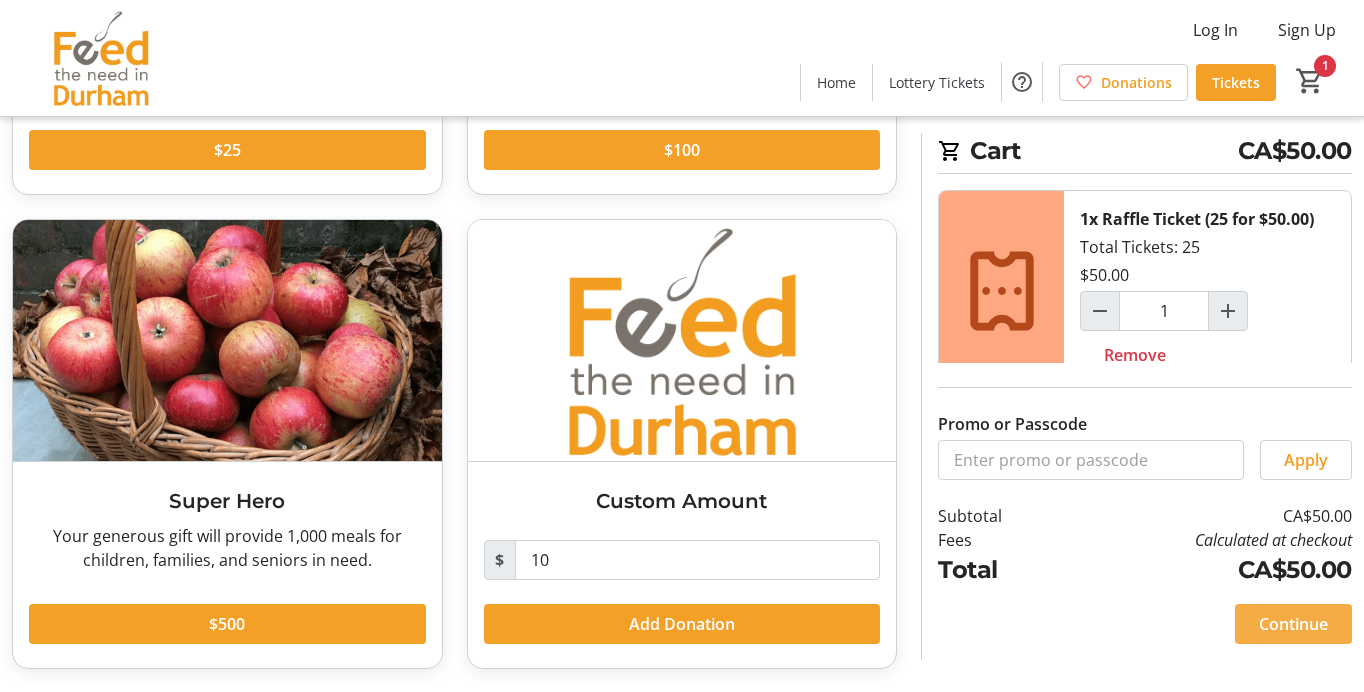 click on "Continue" 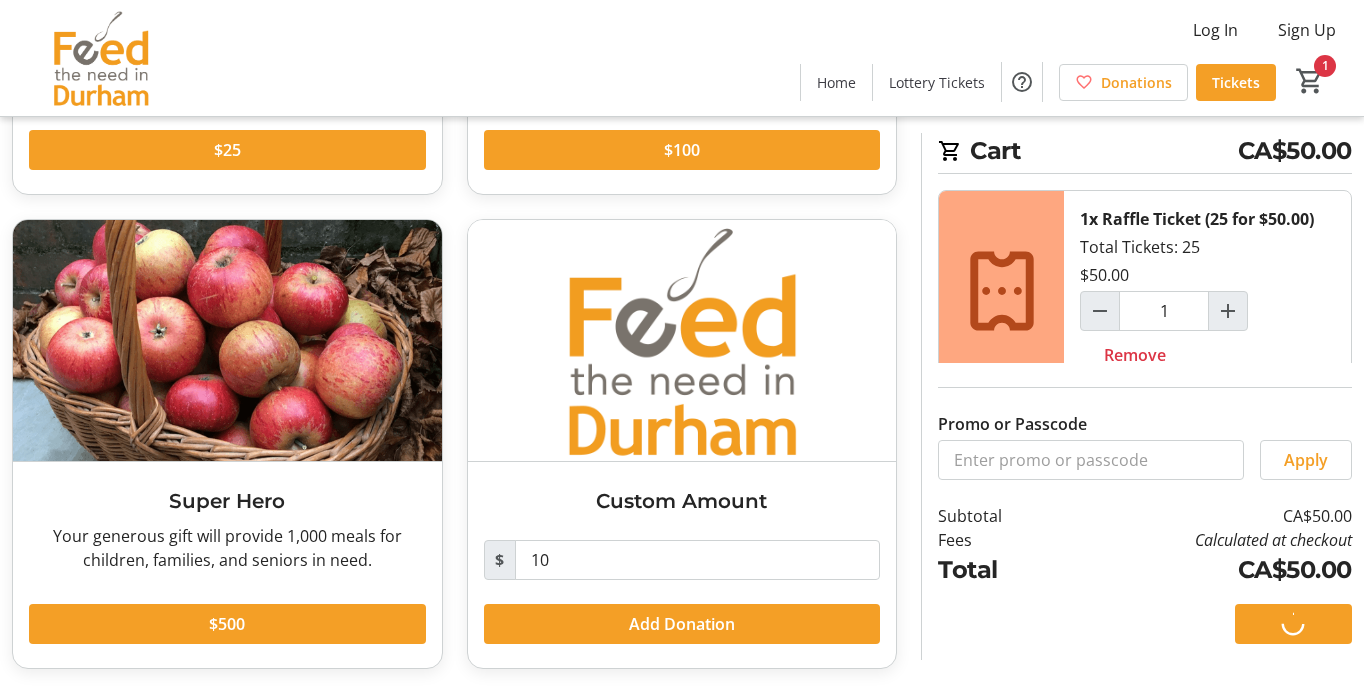 scroll, scrollTop: 0, scrollLeft: 0, axis: both 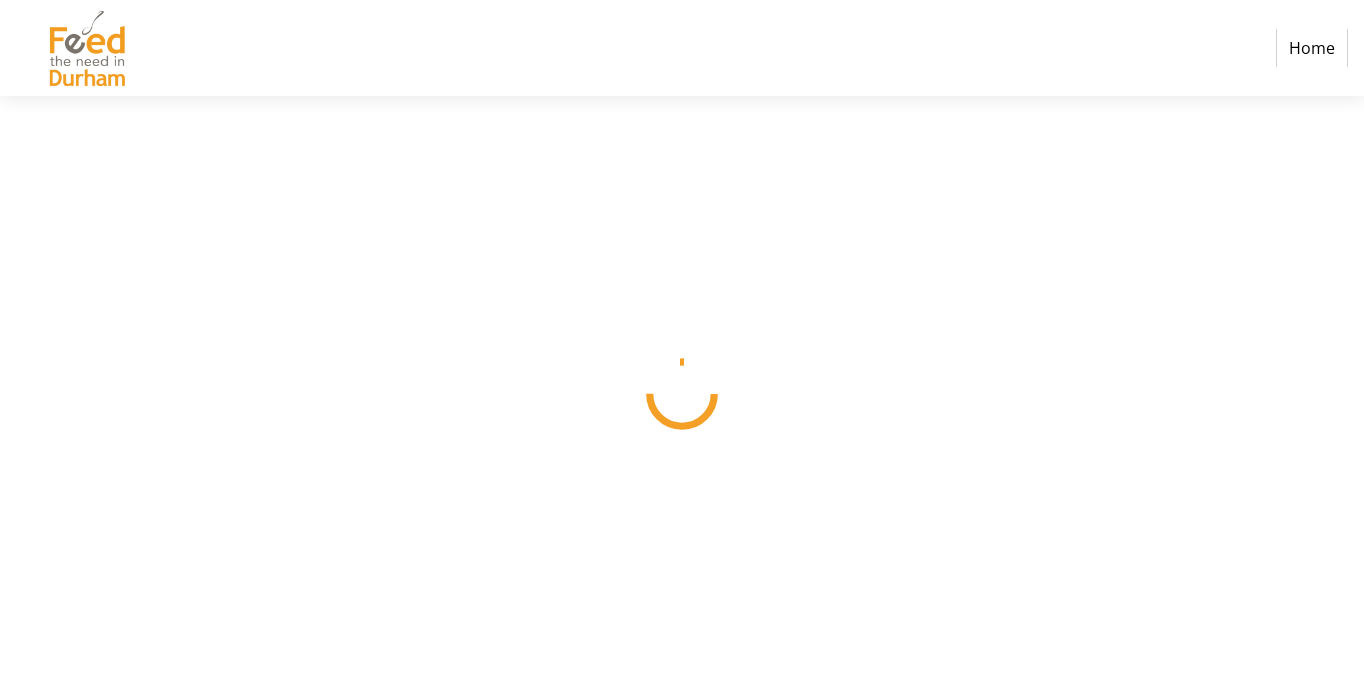 select on "CA" 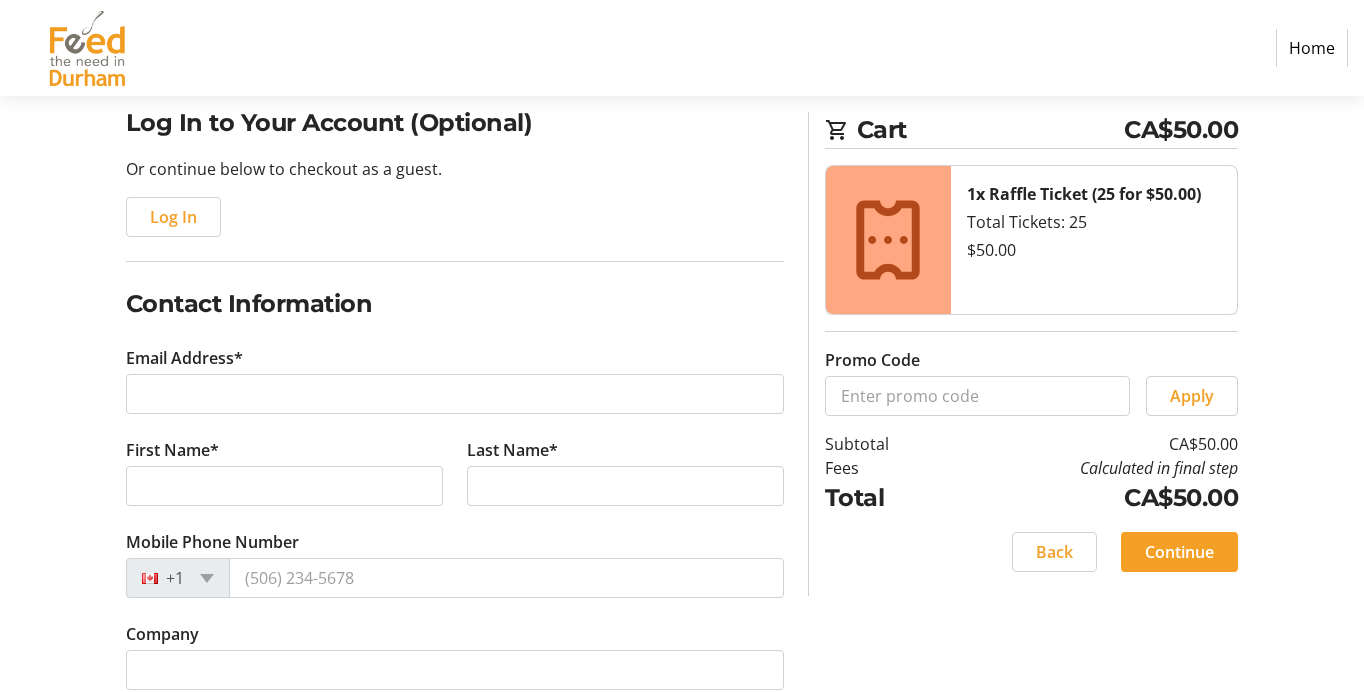 scroll, scrollTop: 211, scrollLeft: 0, axis: vertical 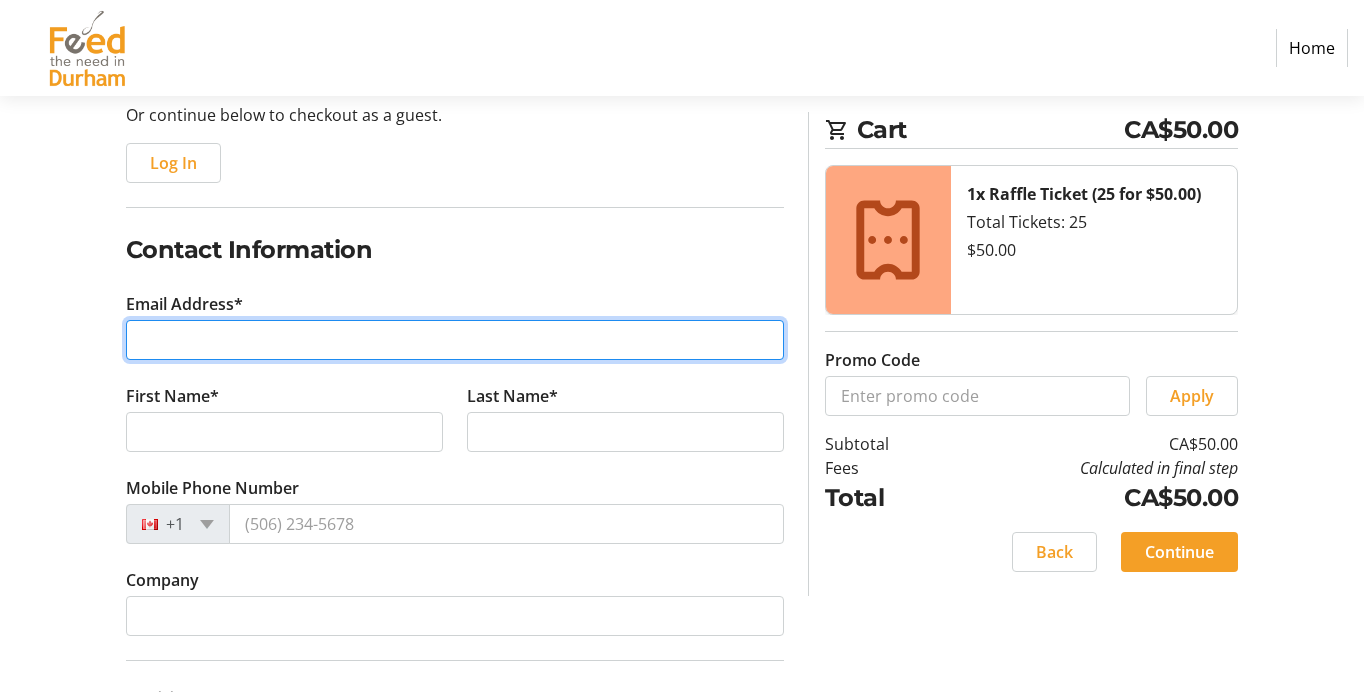 click on "Email Address*" at bounding box center (455, 340) 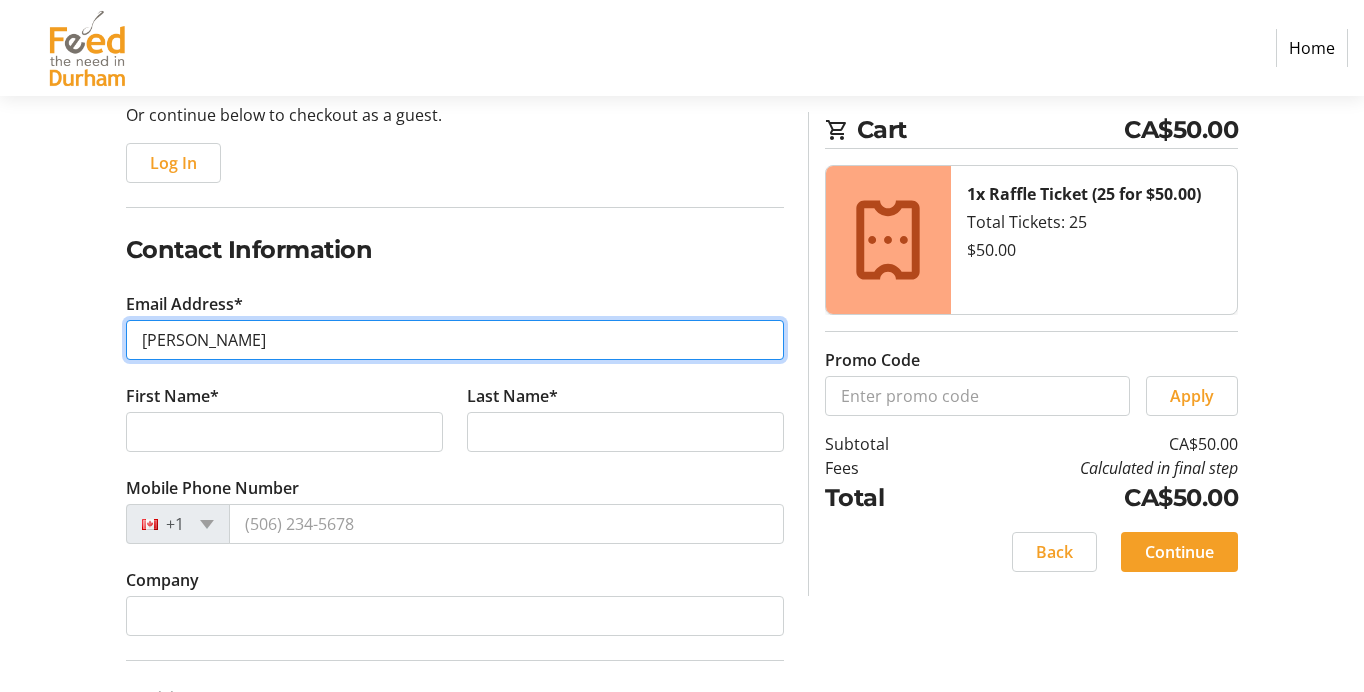 type on "[EMAIL_ADDRESS][DOMAIN_NAME]" 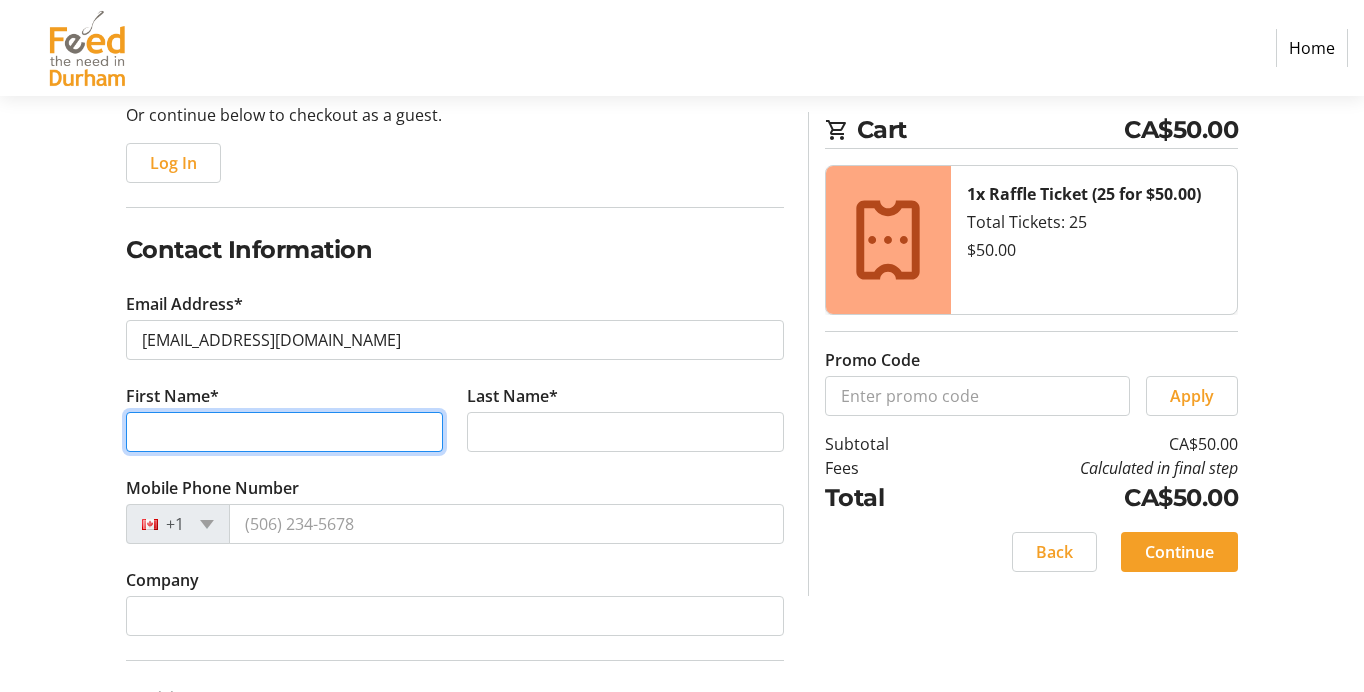 type on "[PERSON_NAME]" 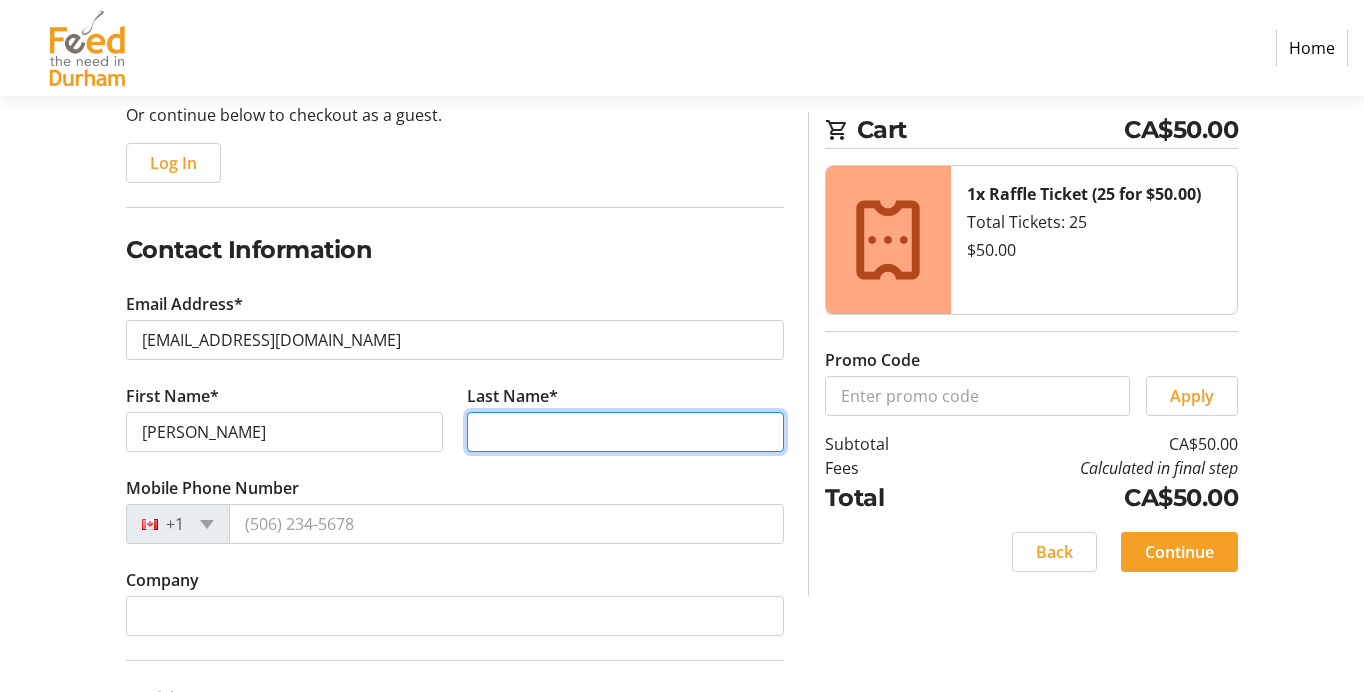 type on "Down" 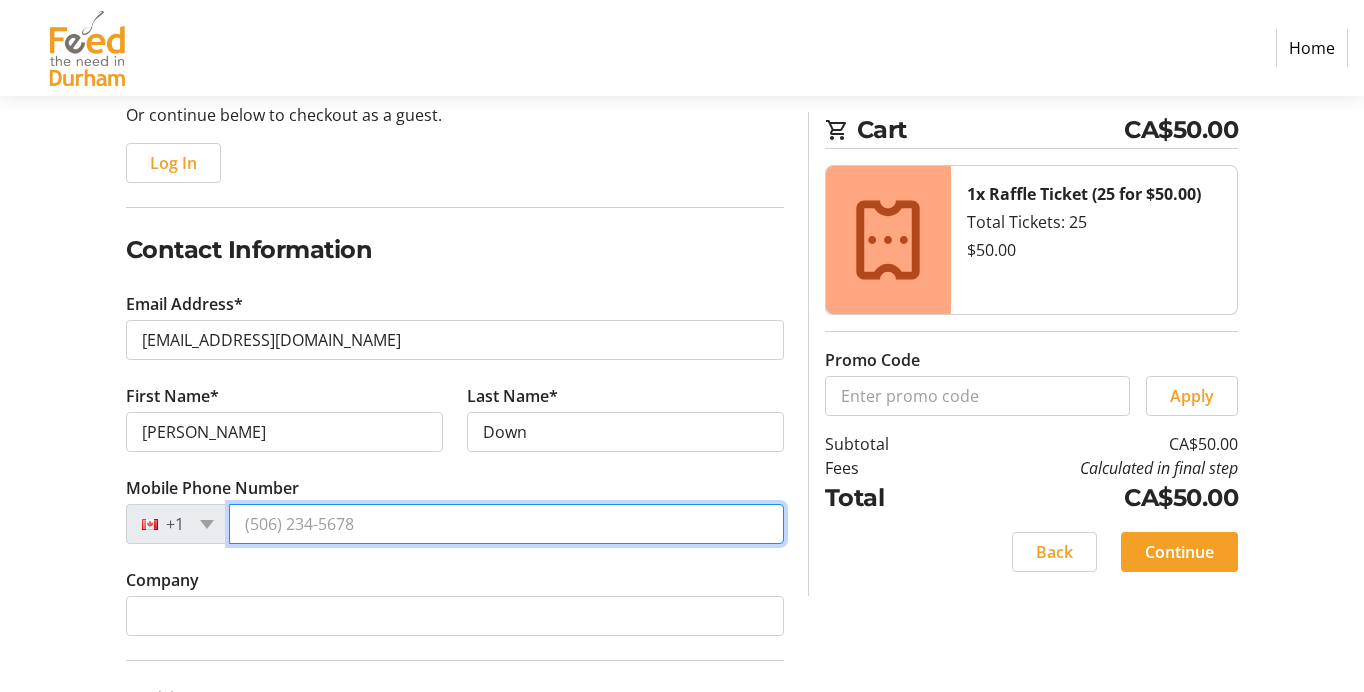 type on "[PHONE_NUMBER]" 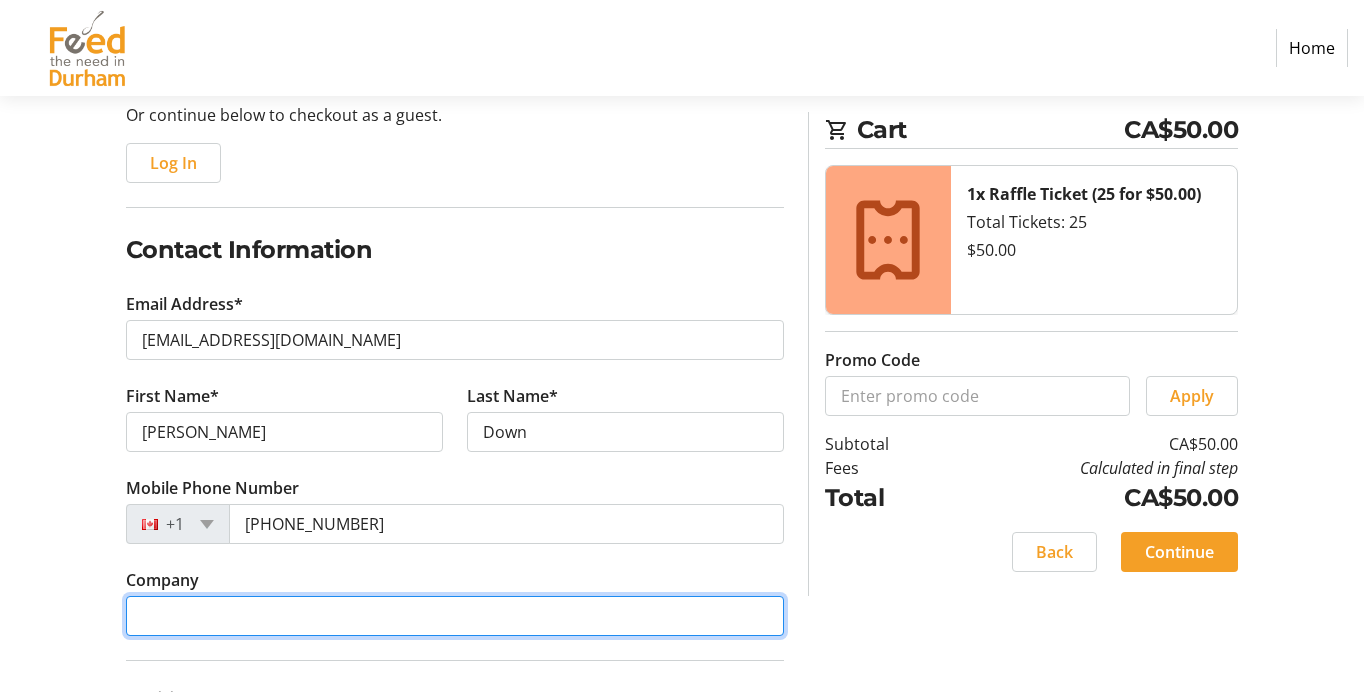 type on "[PERSON_NAME] Graphics" 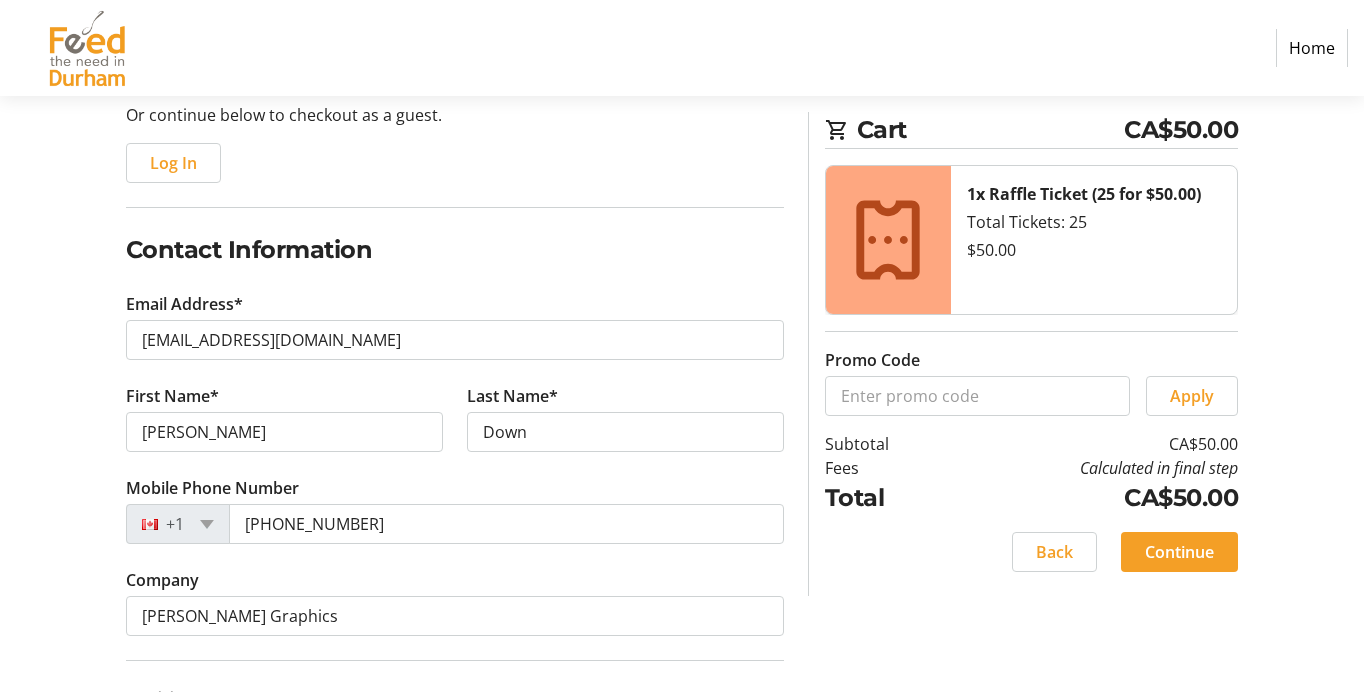type on "[STREET_ADDRESS]" 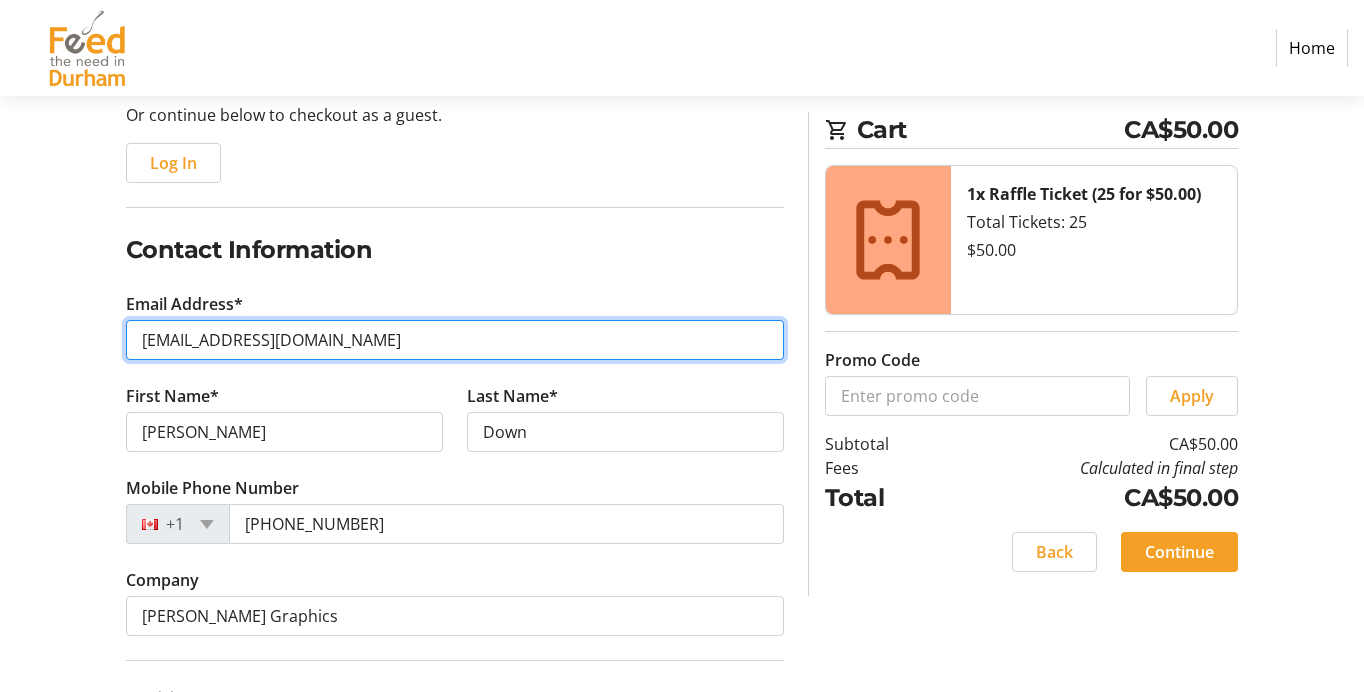 type on "[PHONE_NUMBER]" 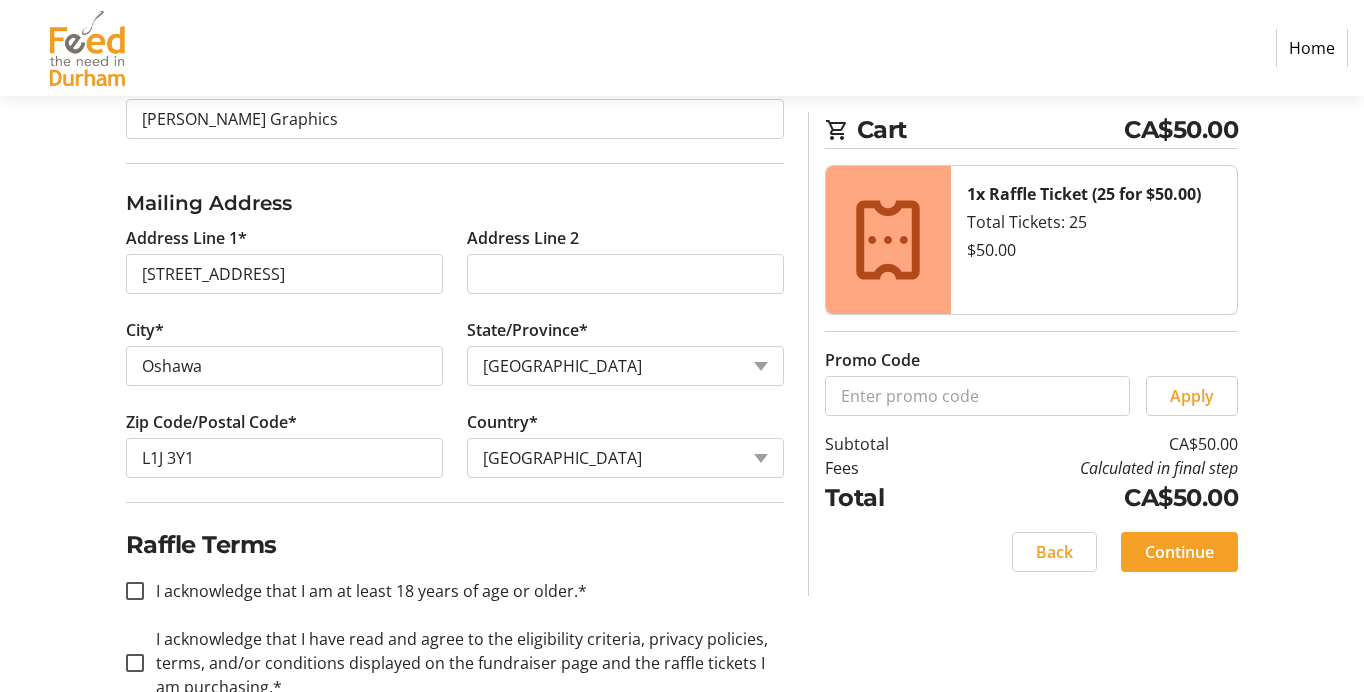 scroll, scrollTop: 654, scrollLeft: 0, axis: vertical 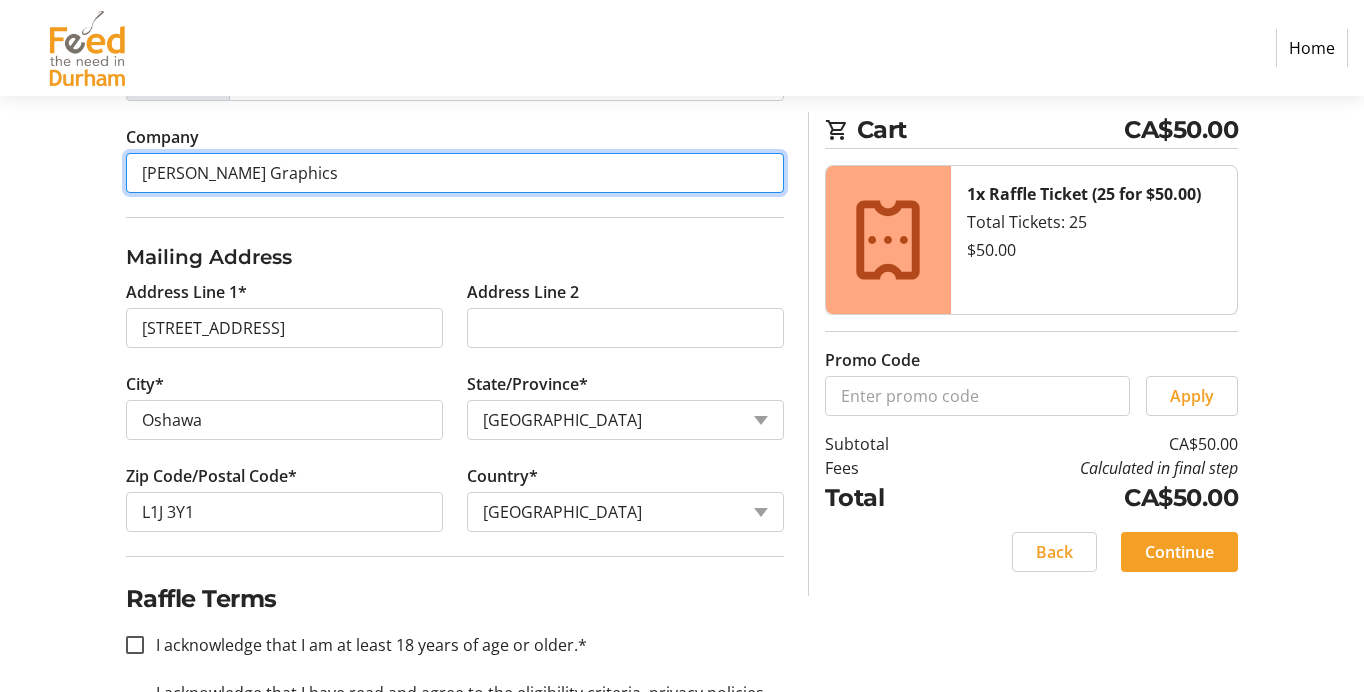 click on "[PERSON_NAME] Graphics" at bounding box center (455, 173) 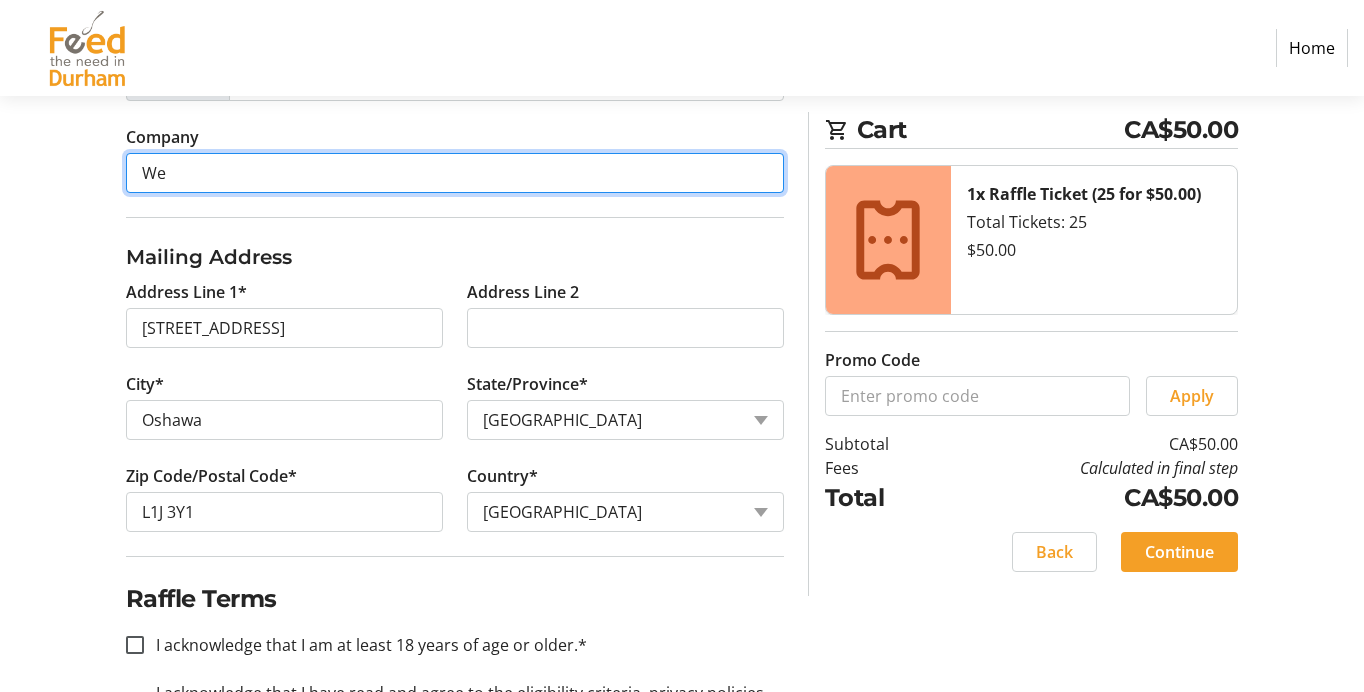 type on "W" 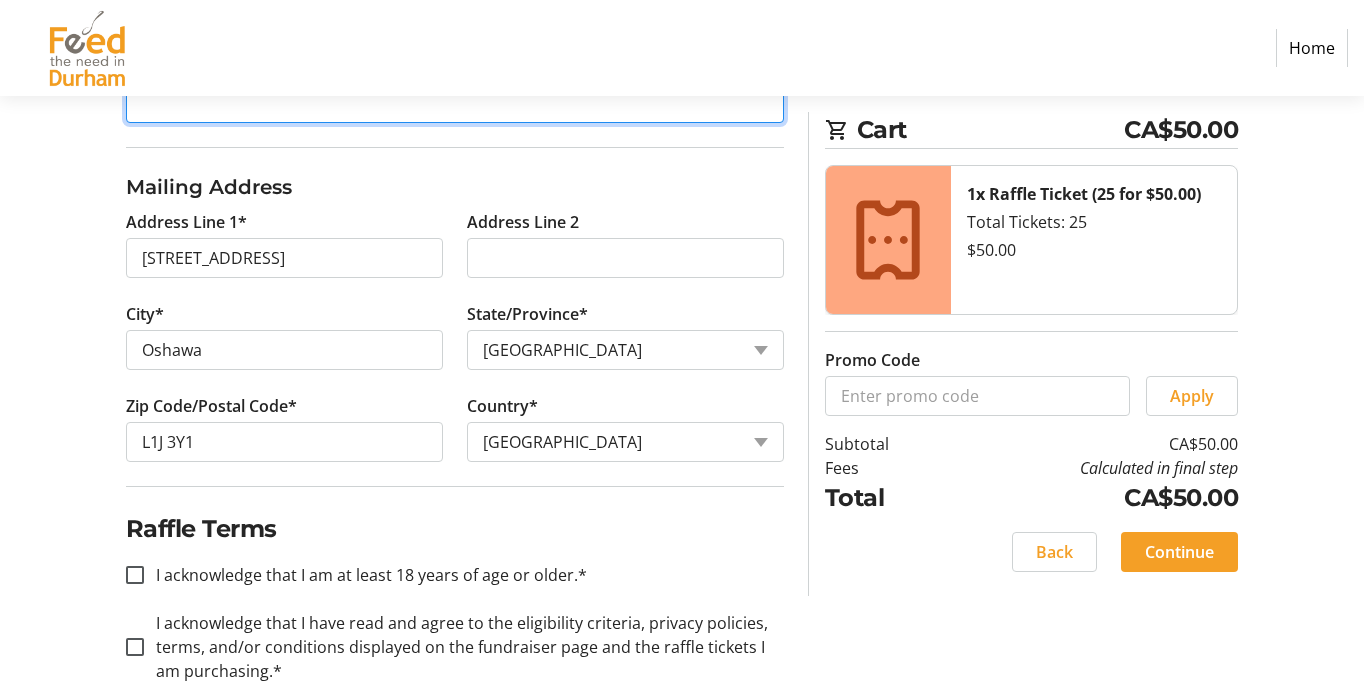 scroll, scrollTop: 760, scrollLeft: 0, axis: vertical 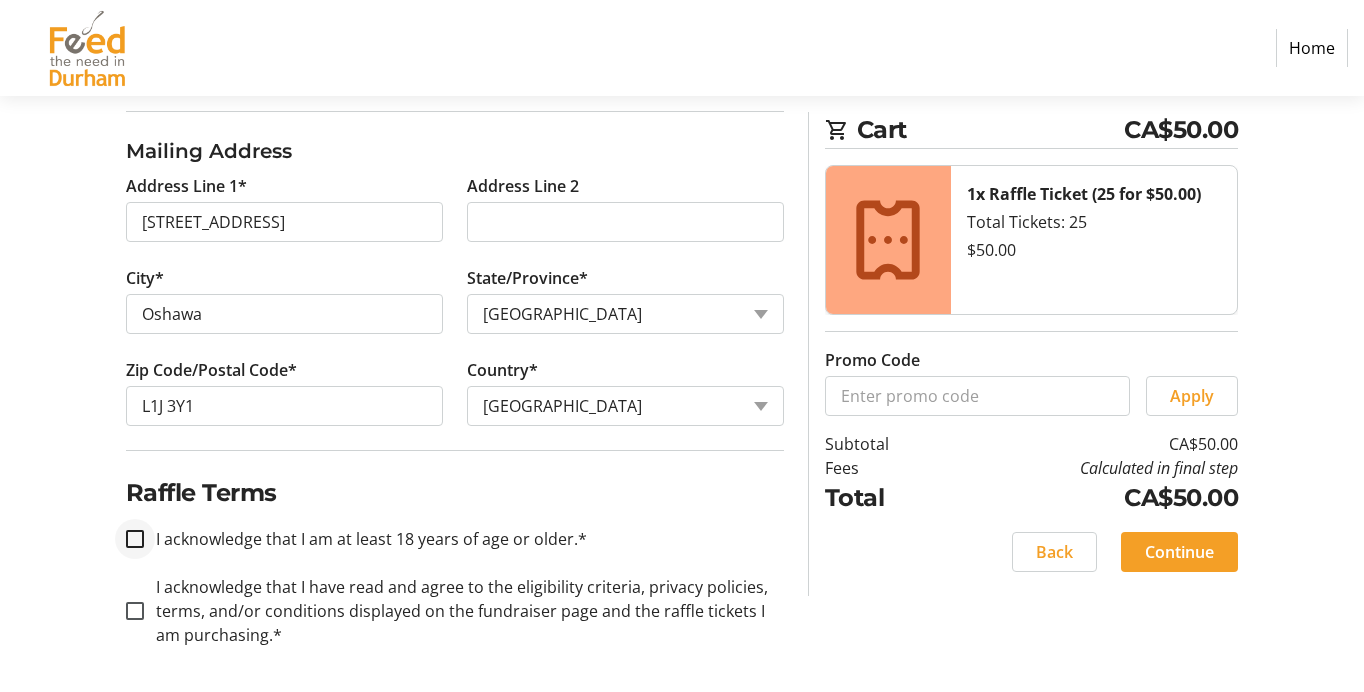 type 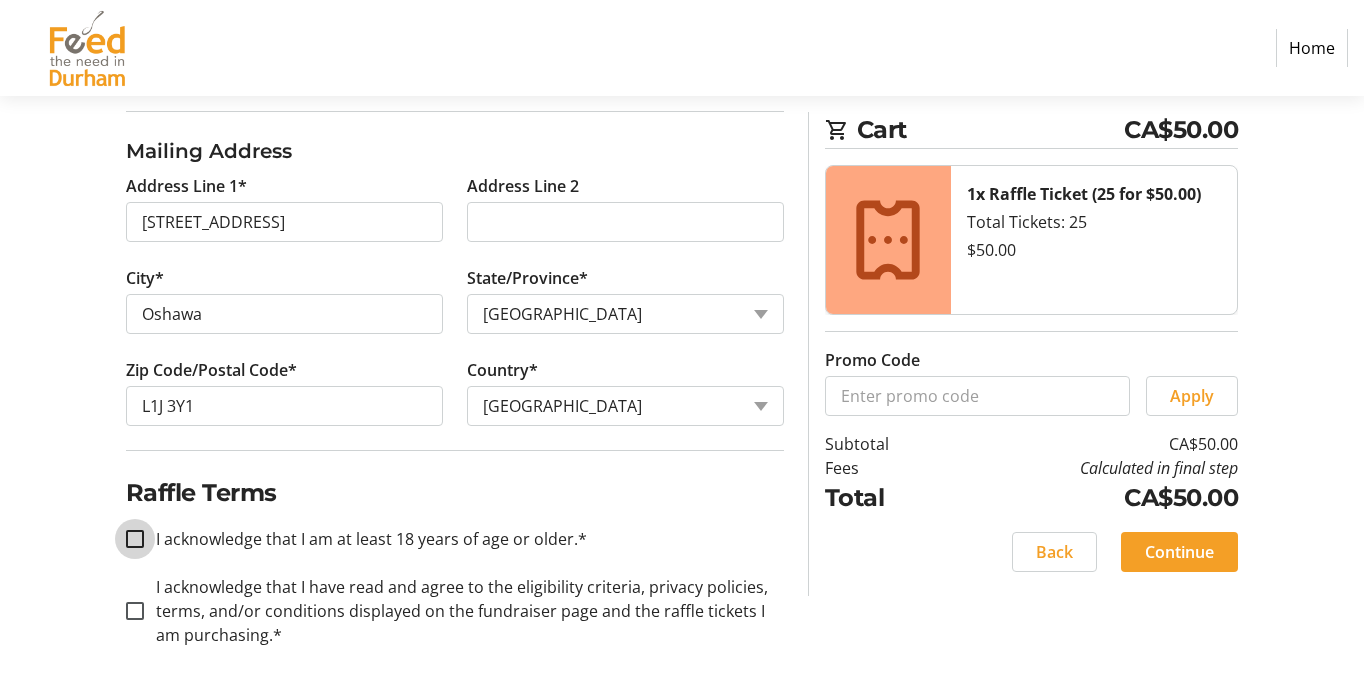 click on "I acknowledge that I am at least 18 years of age or older.*" at bounding box center (135, 539) 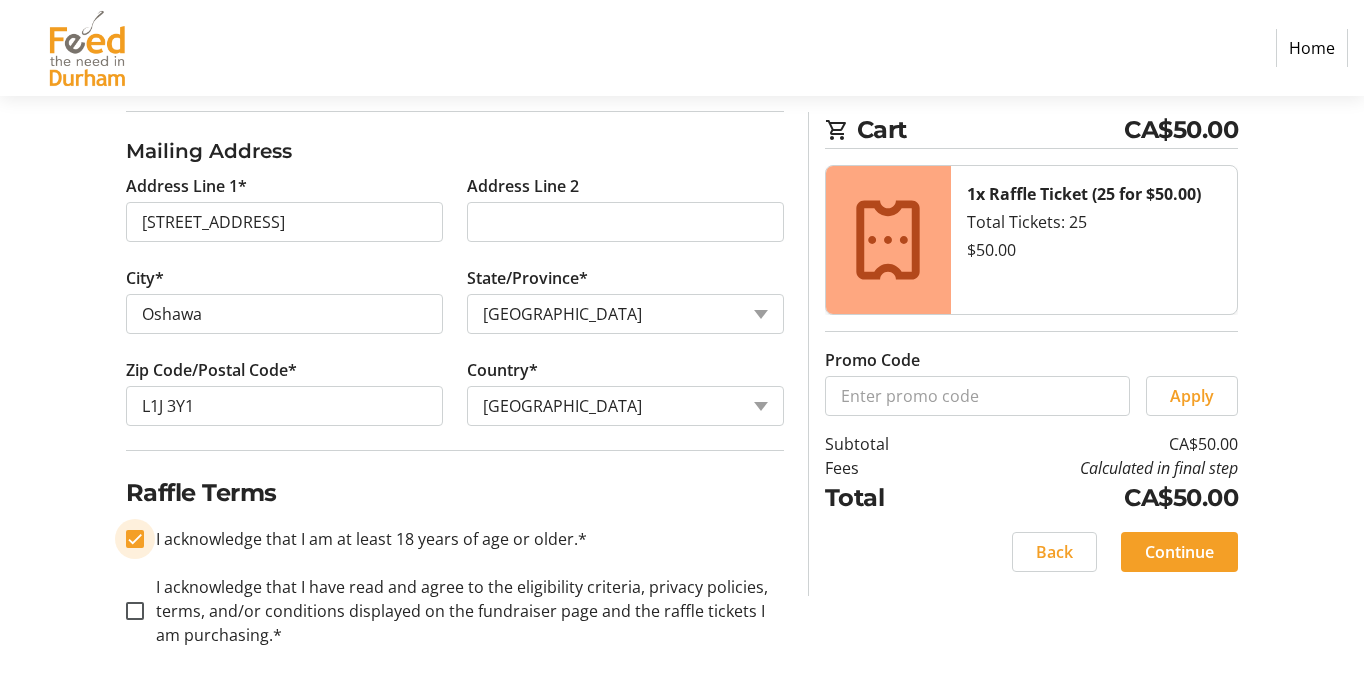 checkbox on "true" 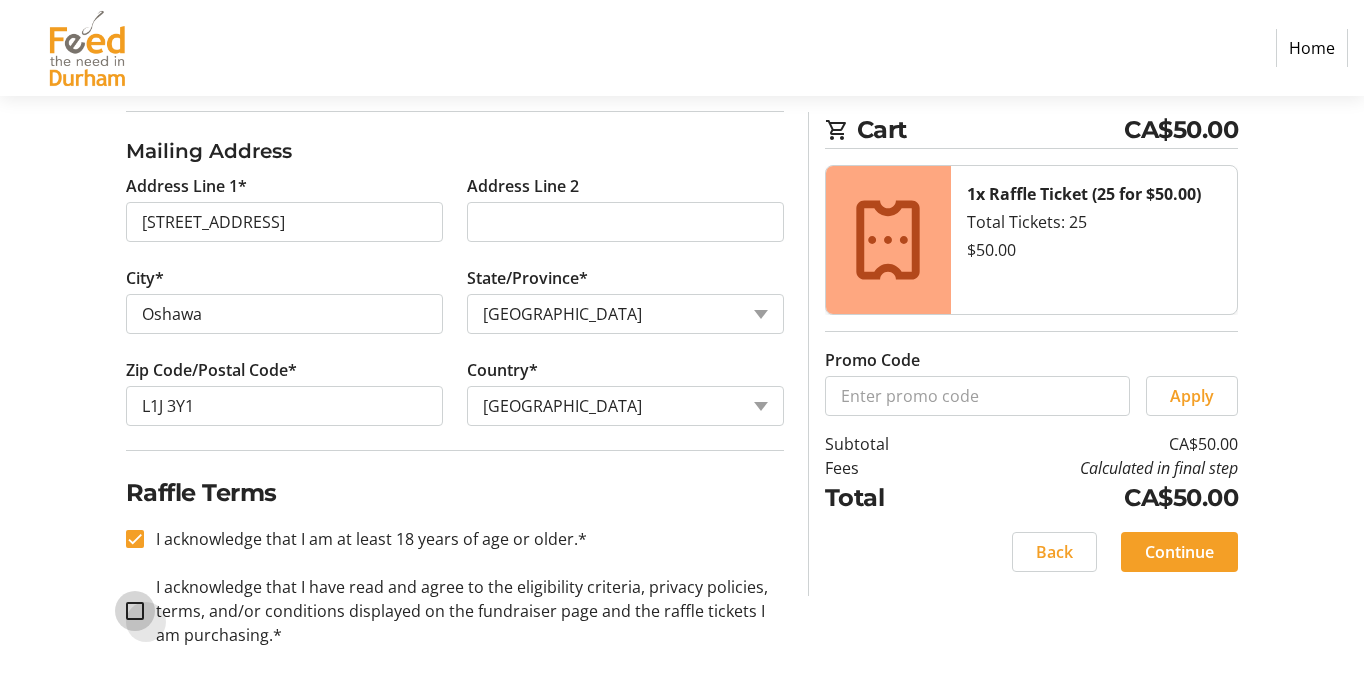click on "I acknowledge that I have read and agree to the eligibility criteria, privacy policies, terms,
and/or conditions displayed on the fundraiser page and the raffle tickets I am purchasing.*" at bounding box center [135, 611] 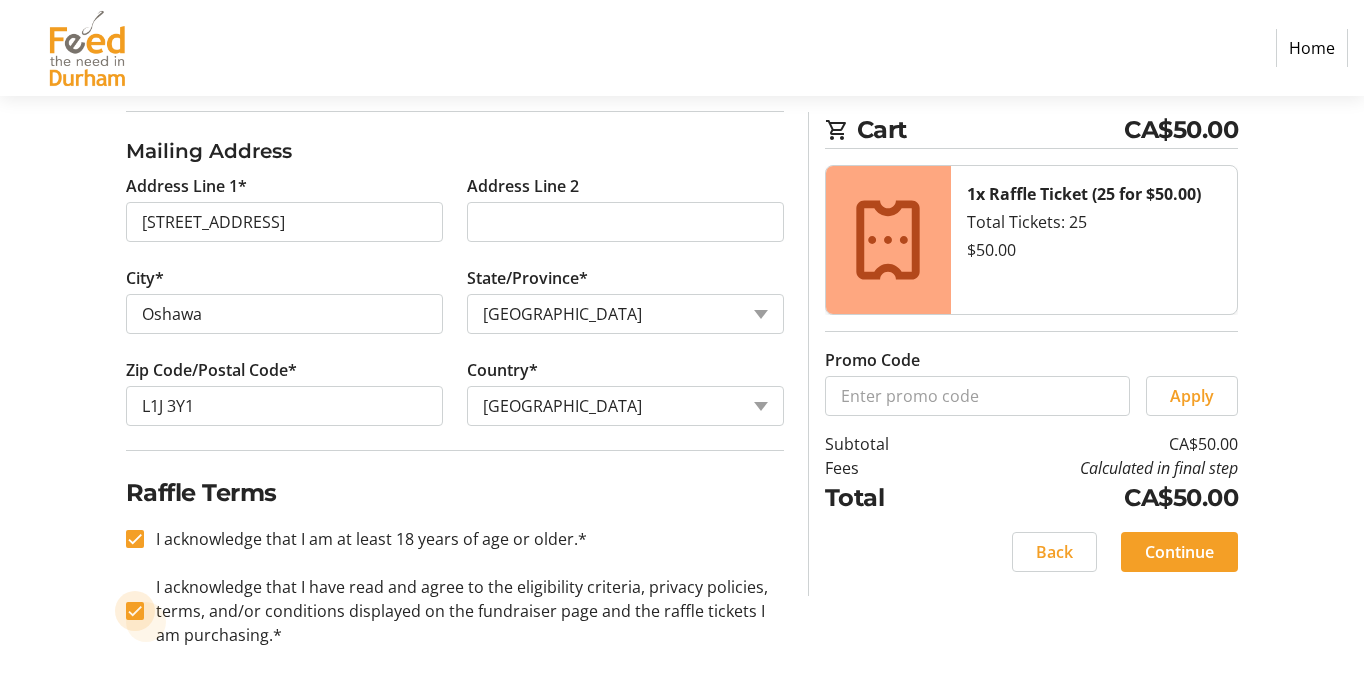 checkbox on "true" 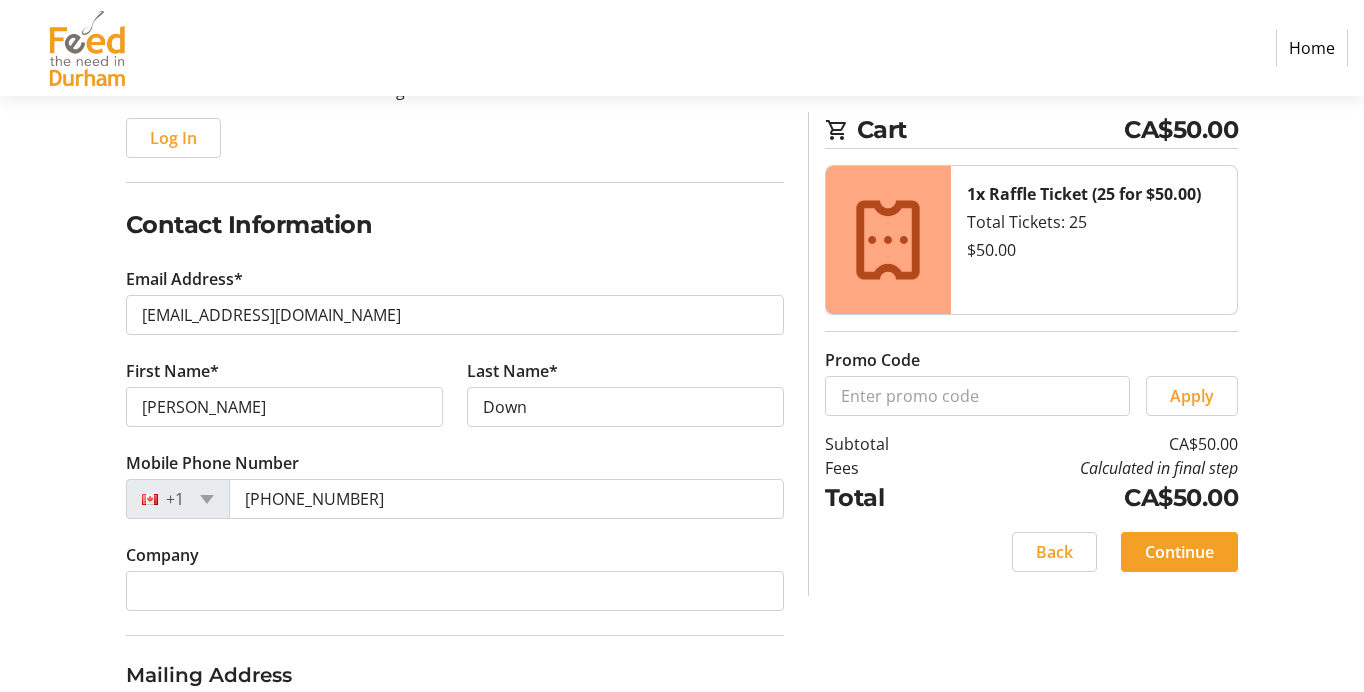 scroll, scrollTop: 126, scrollLeft: 0, axis: vertical 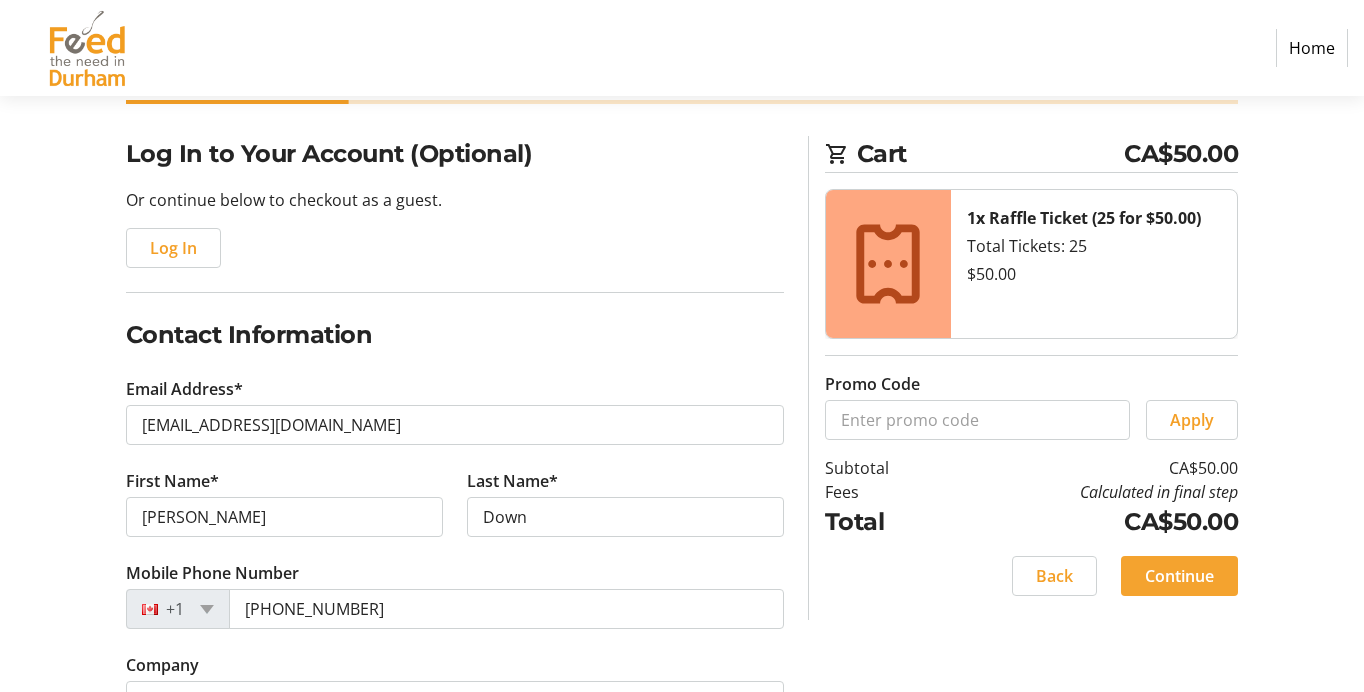 click on "Continue" 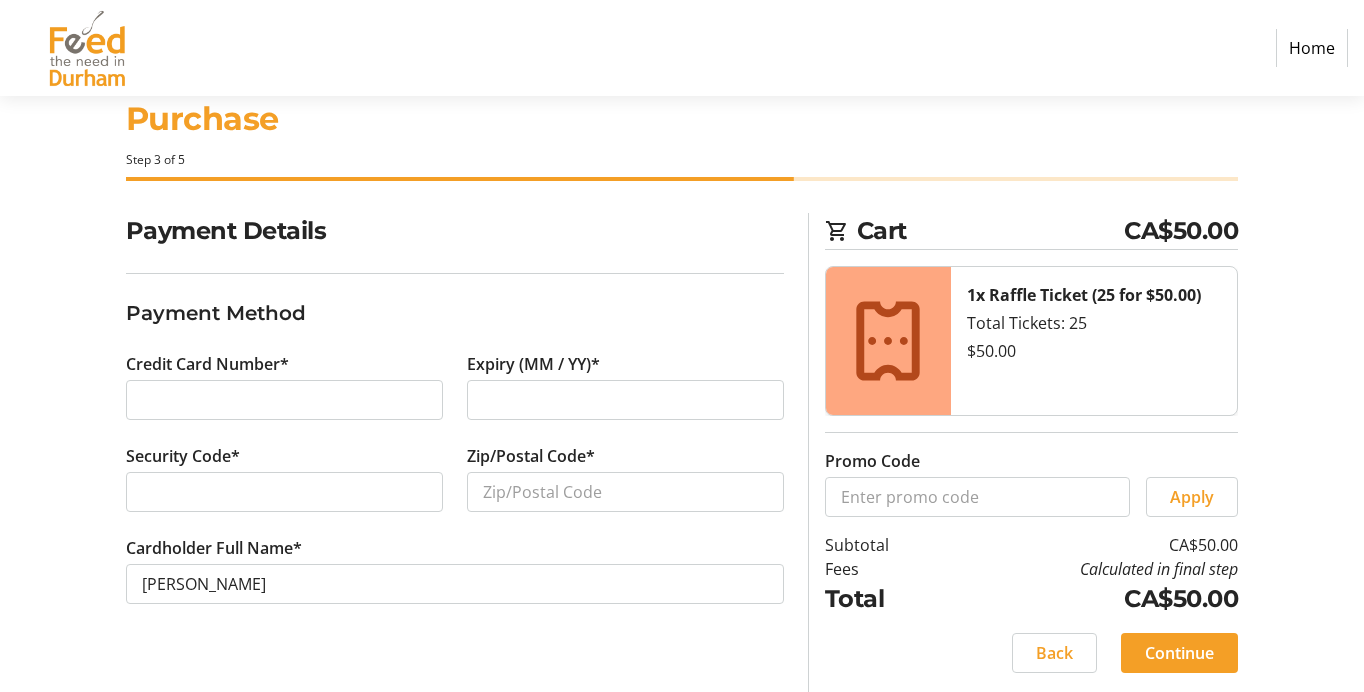 scroll, scrollTop: 52, scrollLeft: 0, axis: vertical 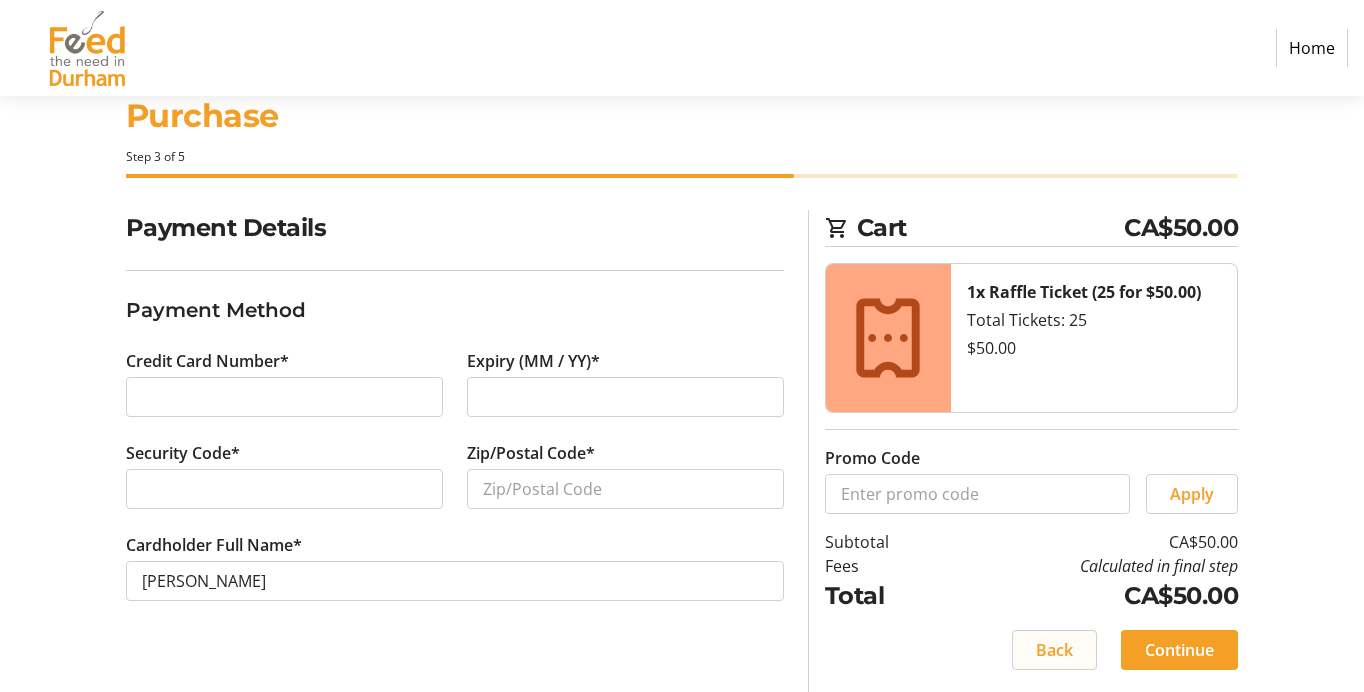 click on "Back" 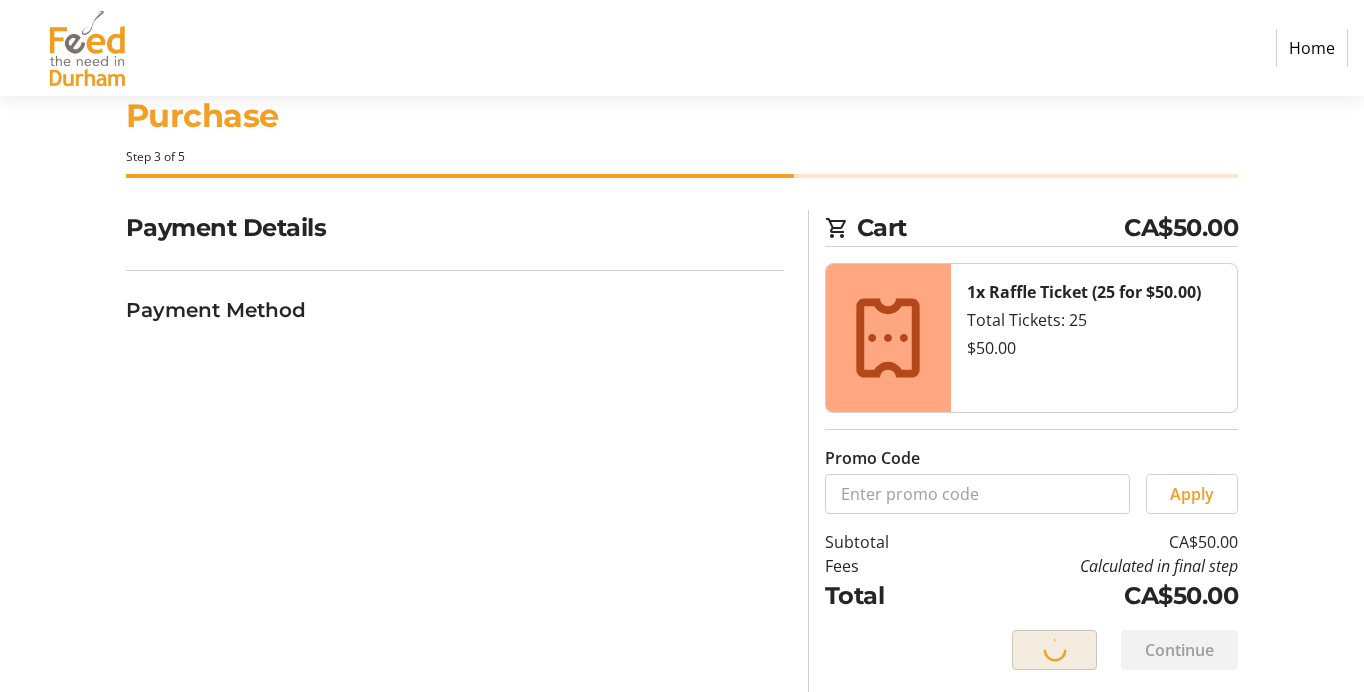select on "ON" 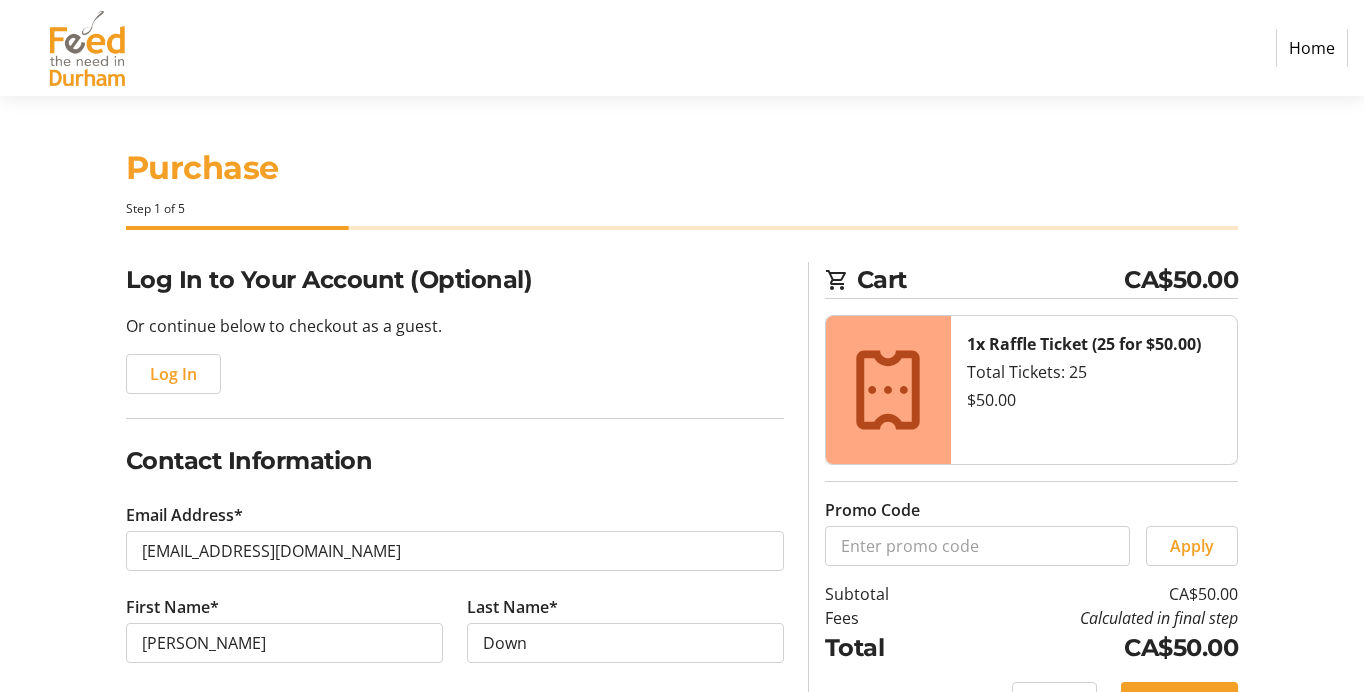scroll, scrollTop: 422, scrollLeft: 0, axis: vertical 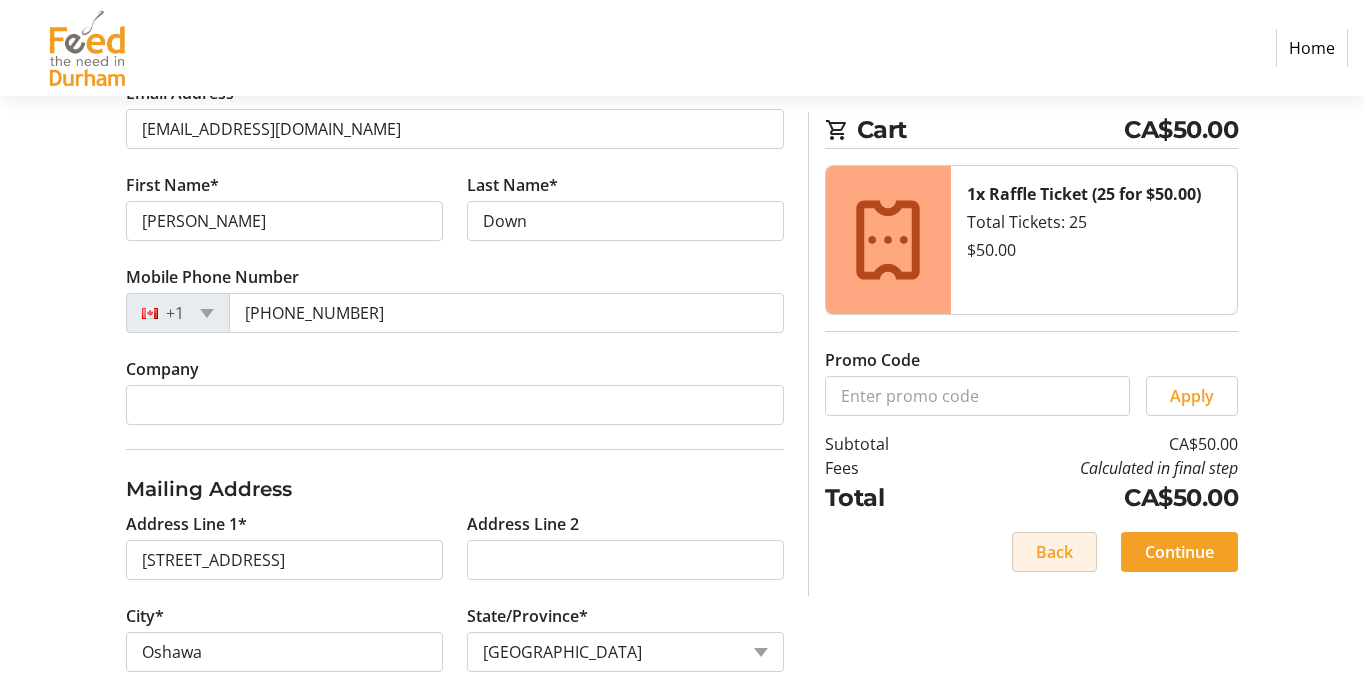 click on "Back" 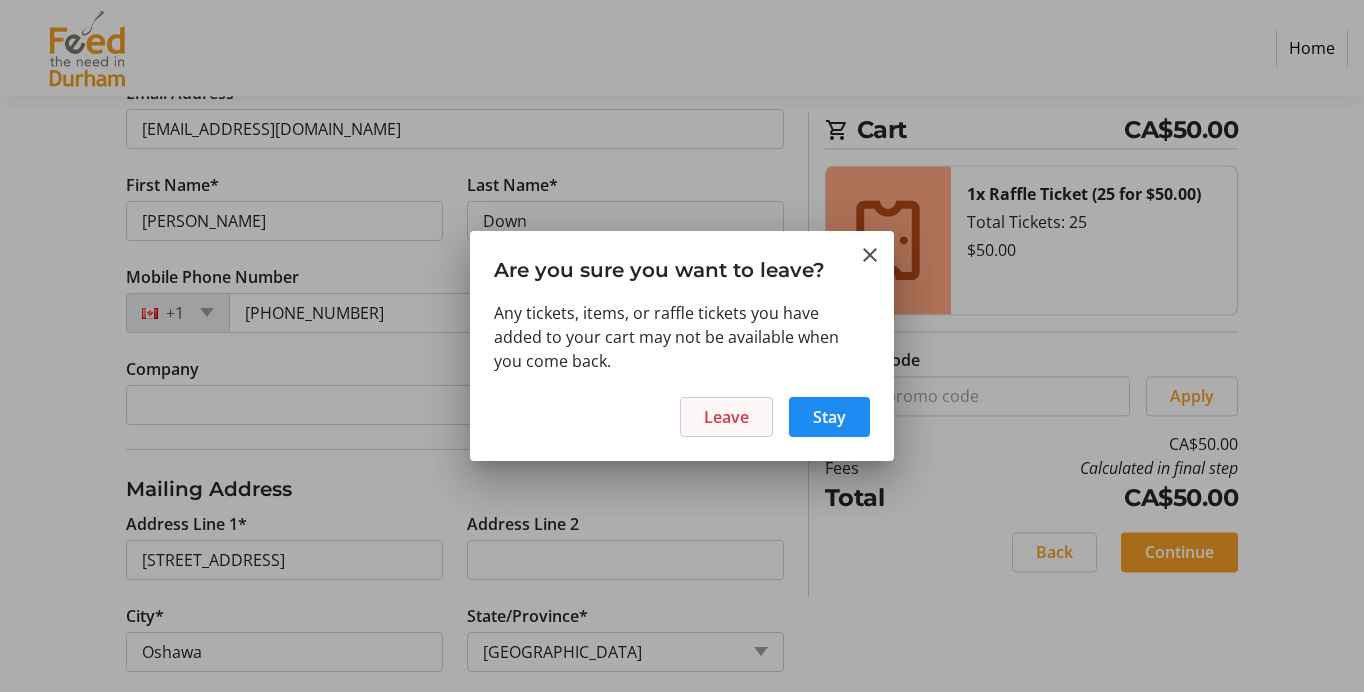 click on "Leave" at bounding box center (726, 417) 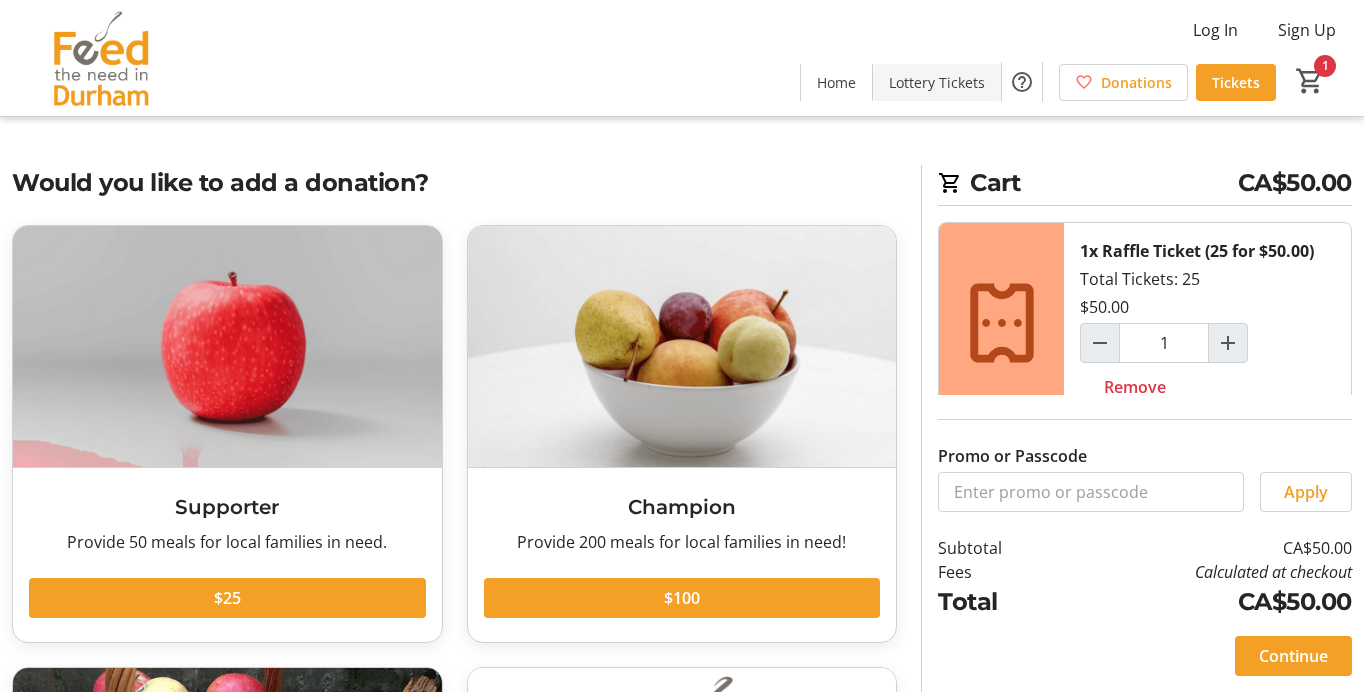 click on "Lottery Tickets" 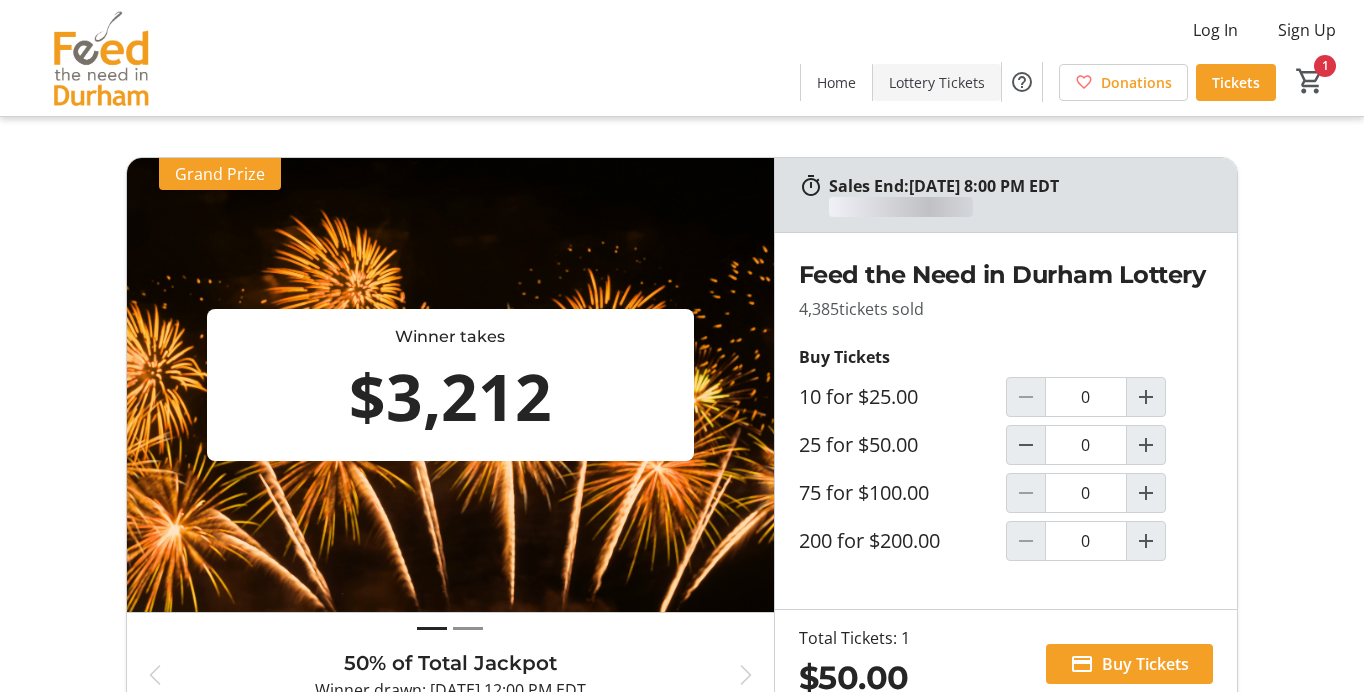 type on "1" 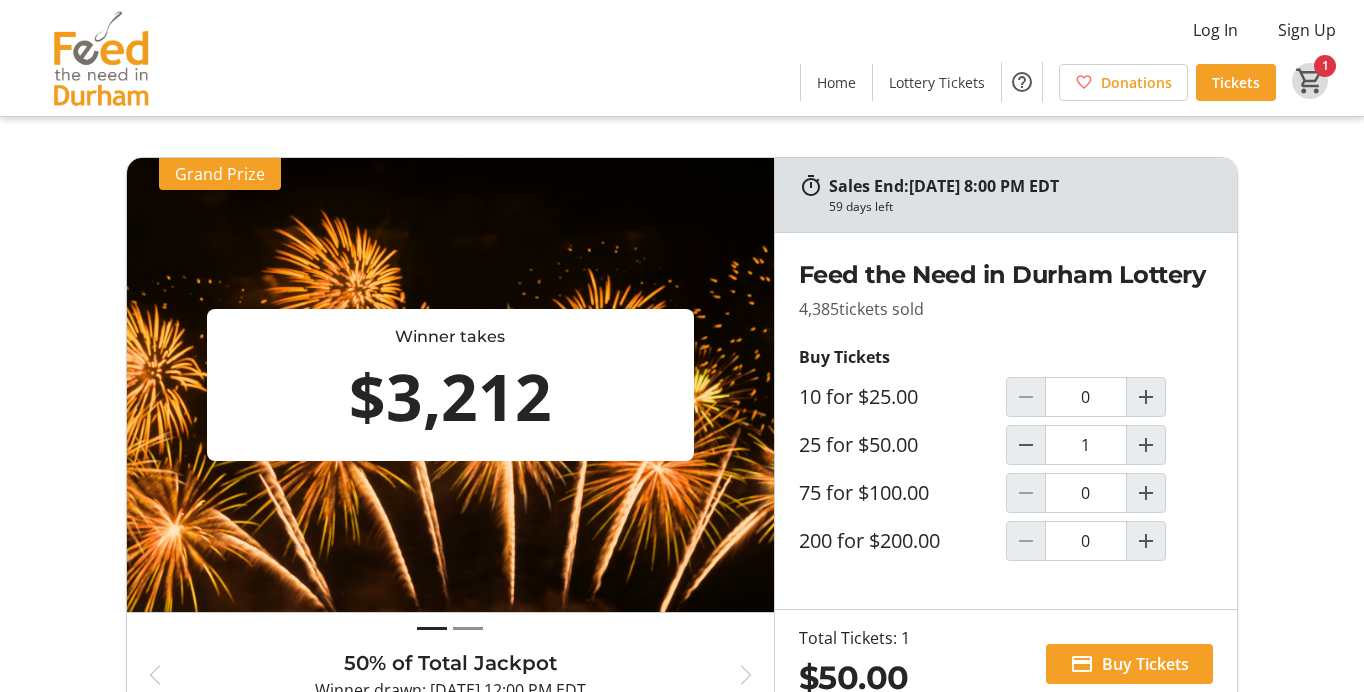 click on "1" 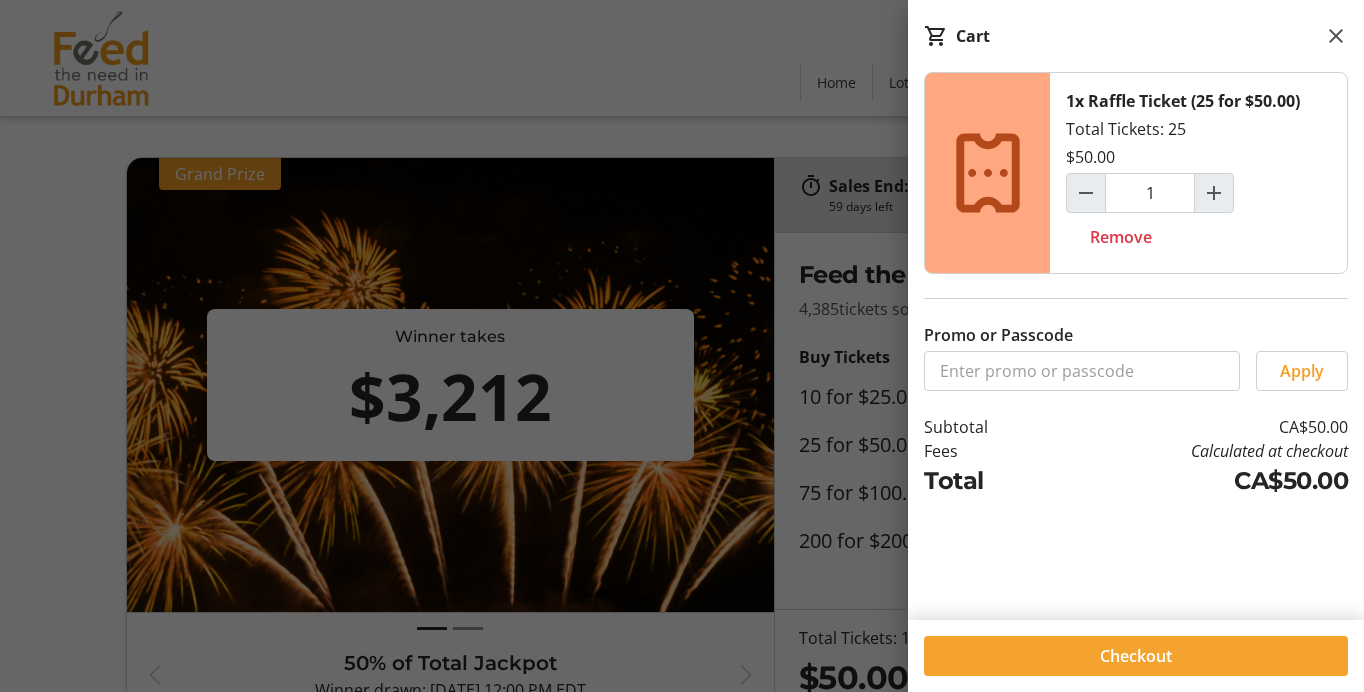 click on "Checkout" 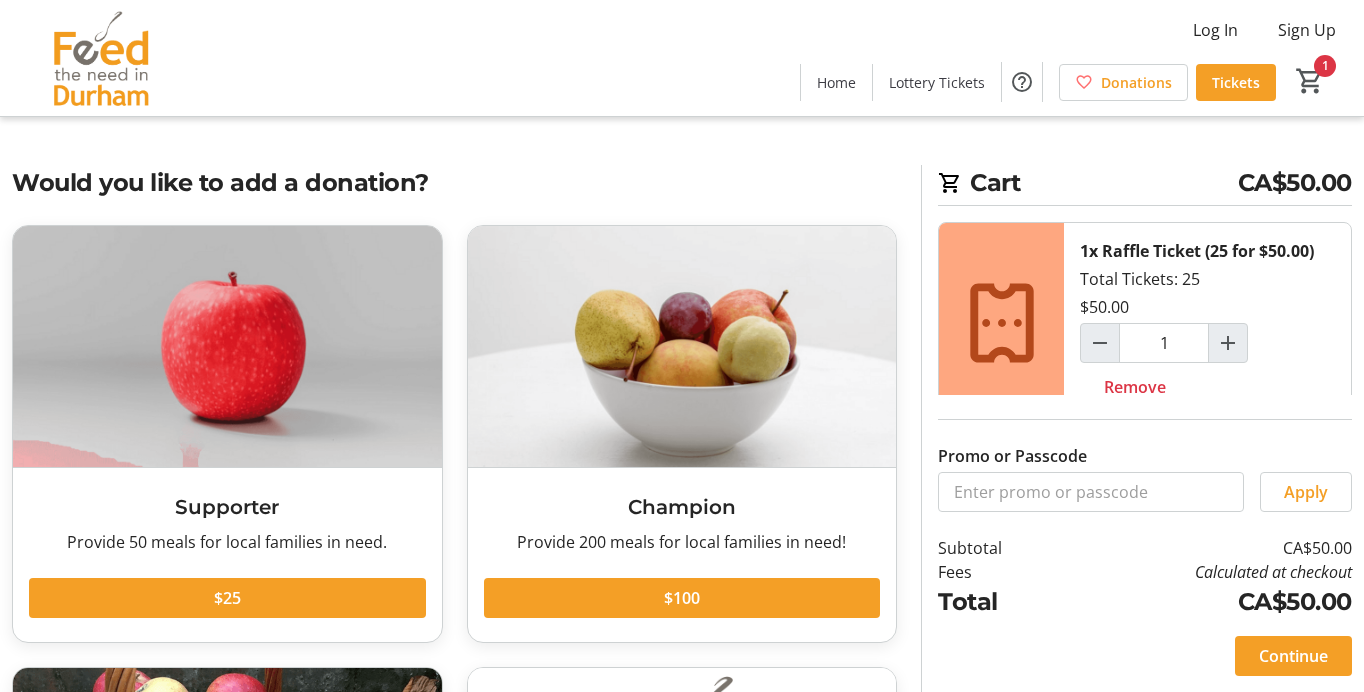 scroll, scrollTop: 422, scrollLeft: 0, axis: vertical 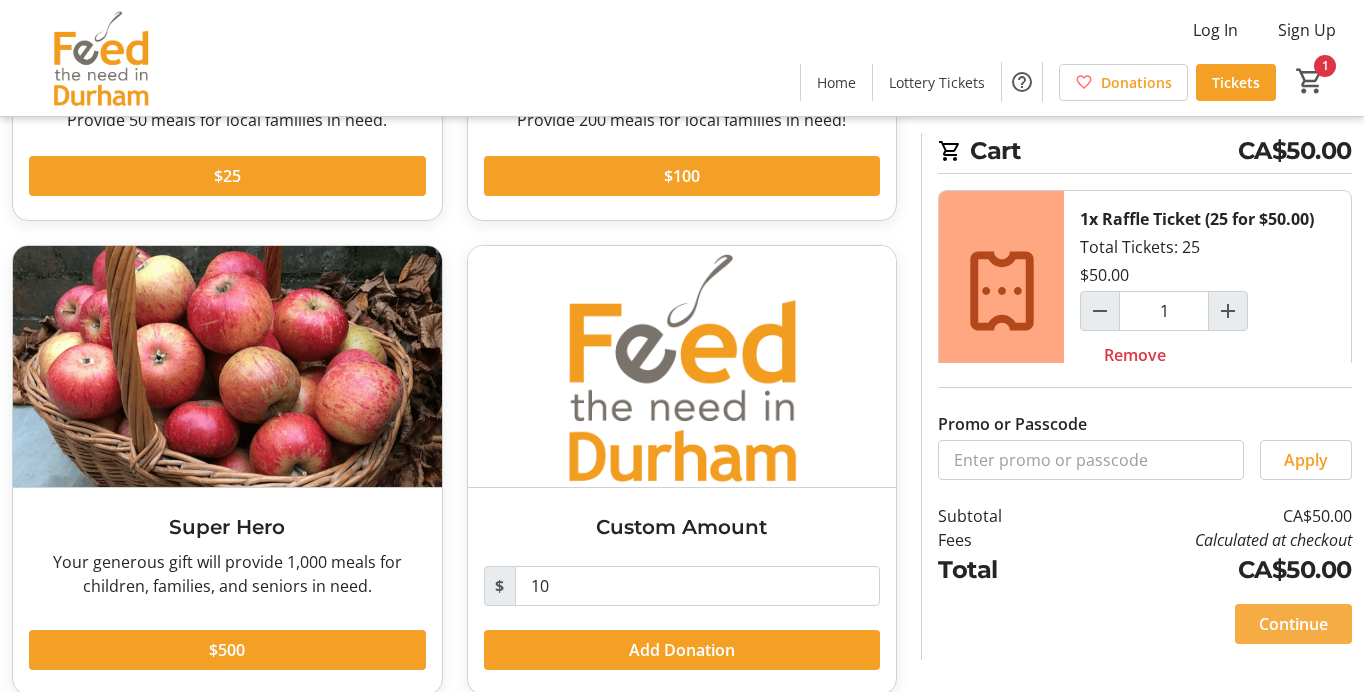 click on "Continue" 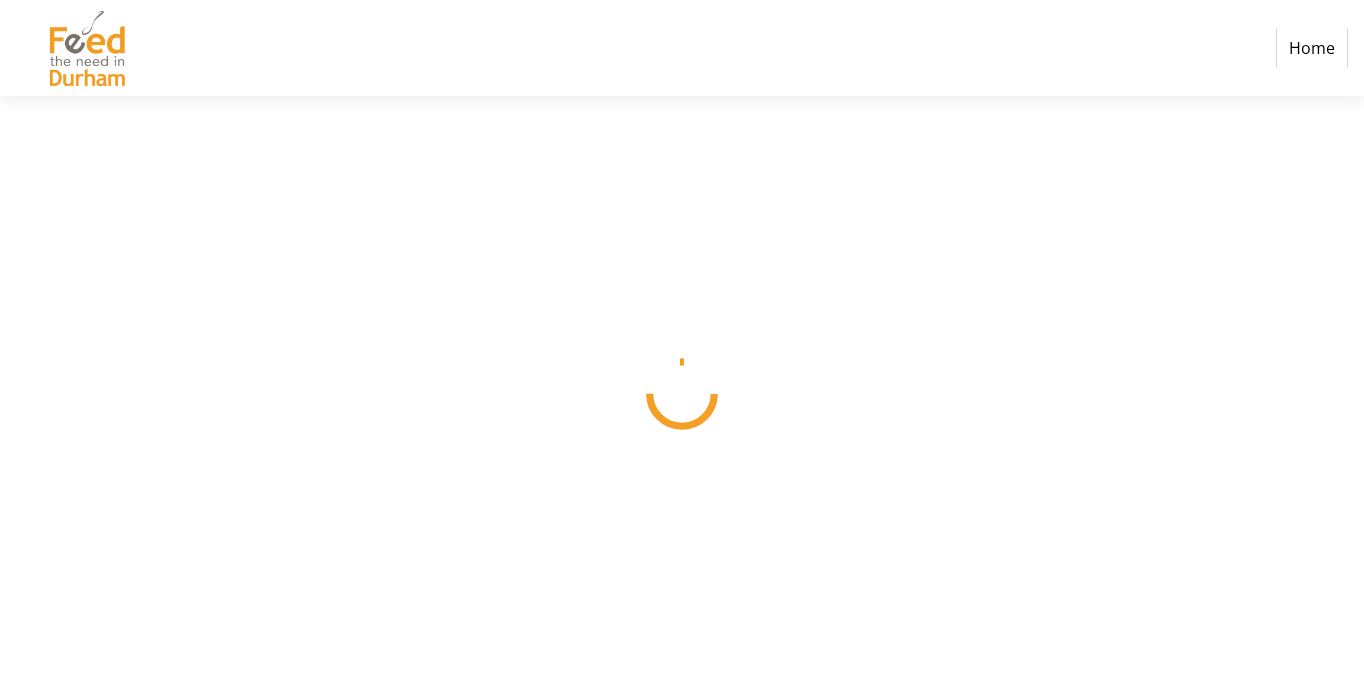 scroll, scrollTop: 0, scrollLeft: 0, axis: both 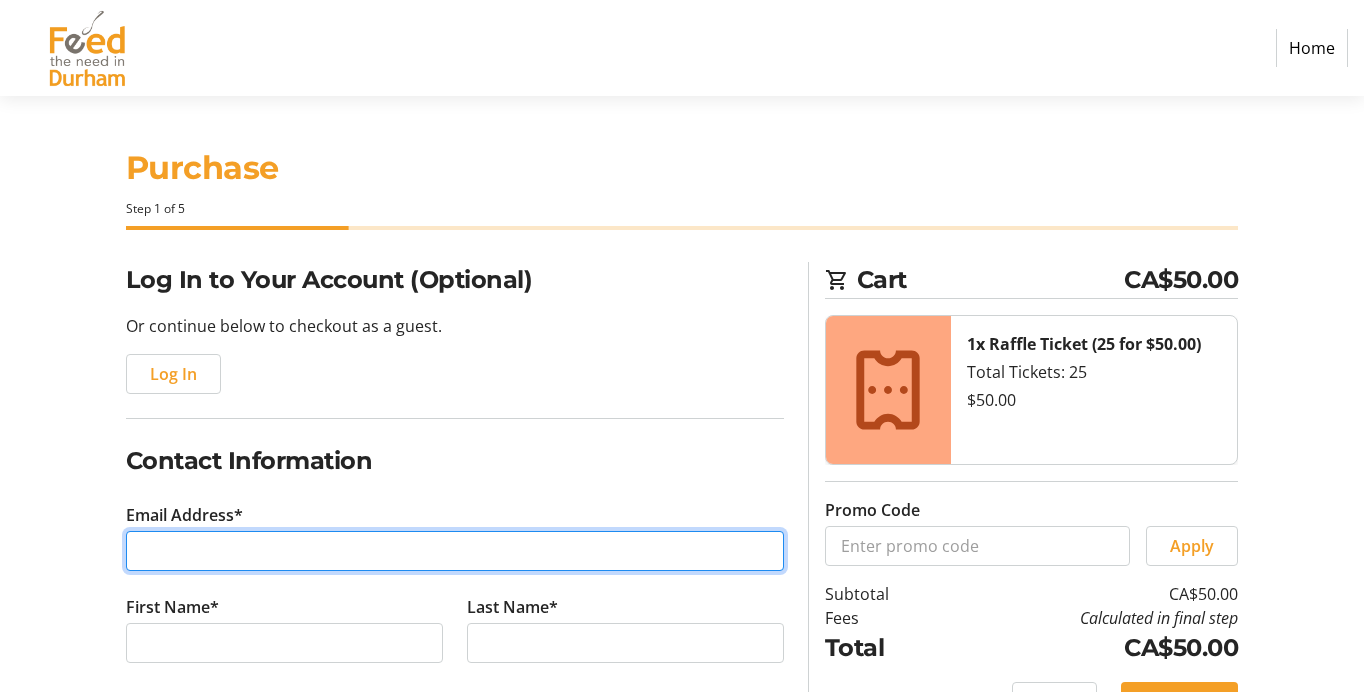 click on "Email Address*" at bounding box center (455, 551) 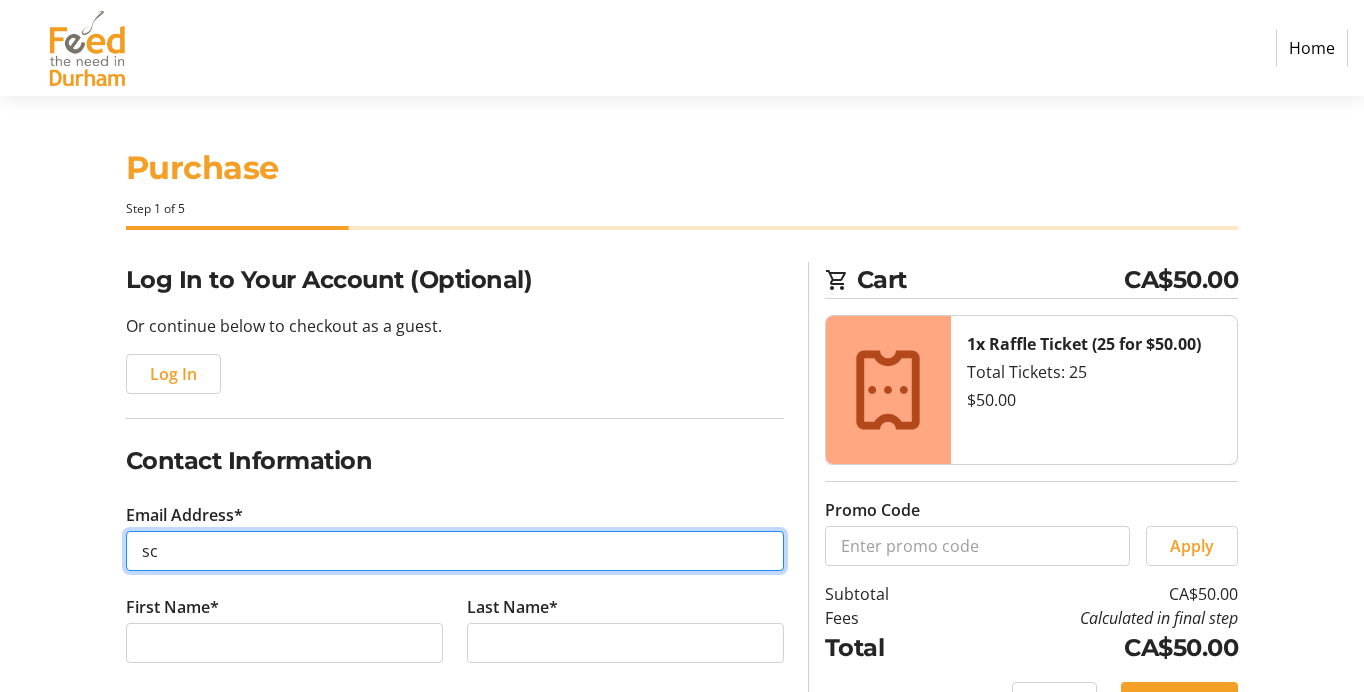 type on "[EMAIL_ADDRESS][DOMAIN_NAME]" 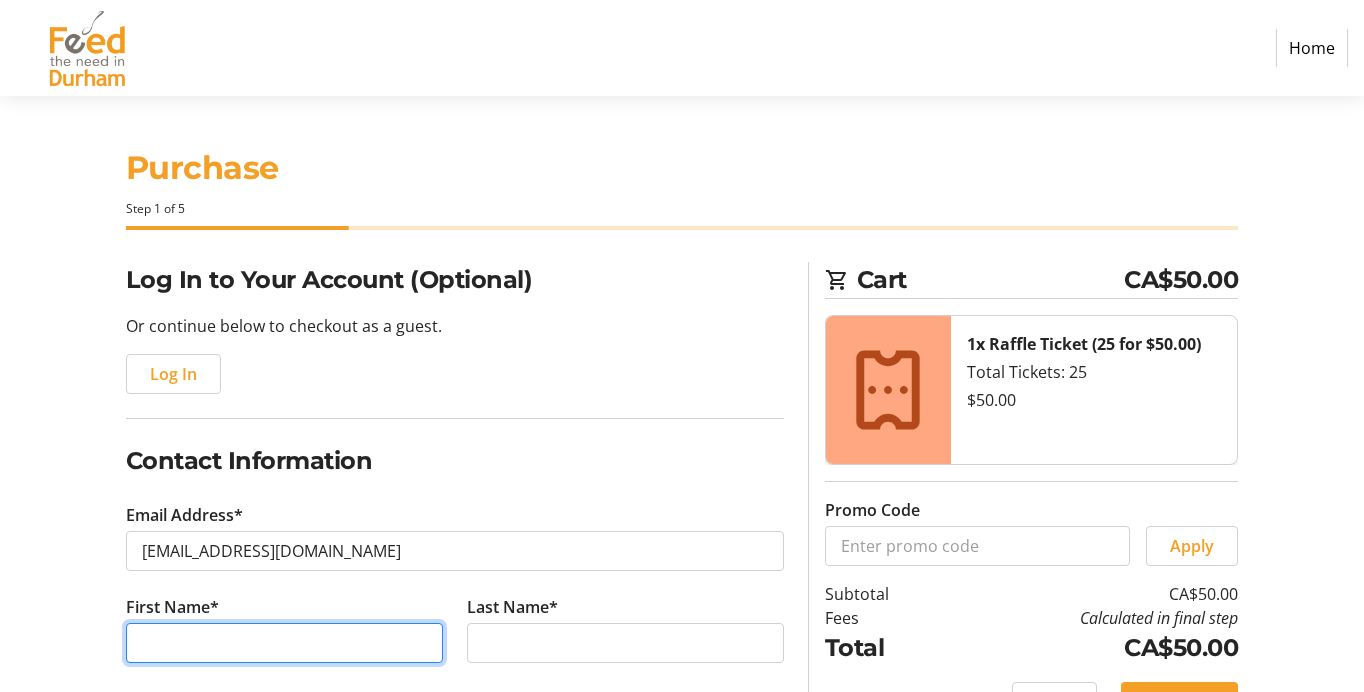 type on "[PERSON_NAME]" 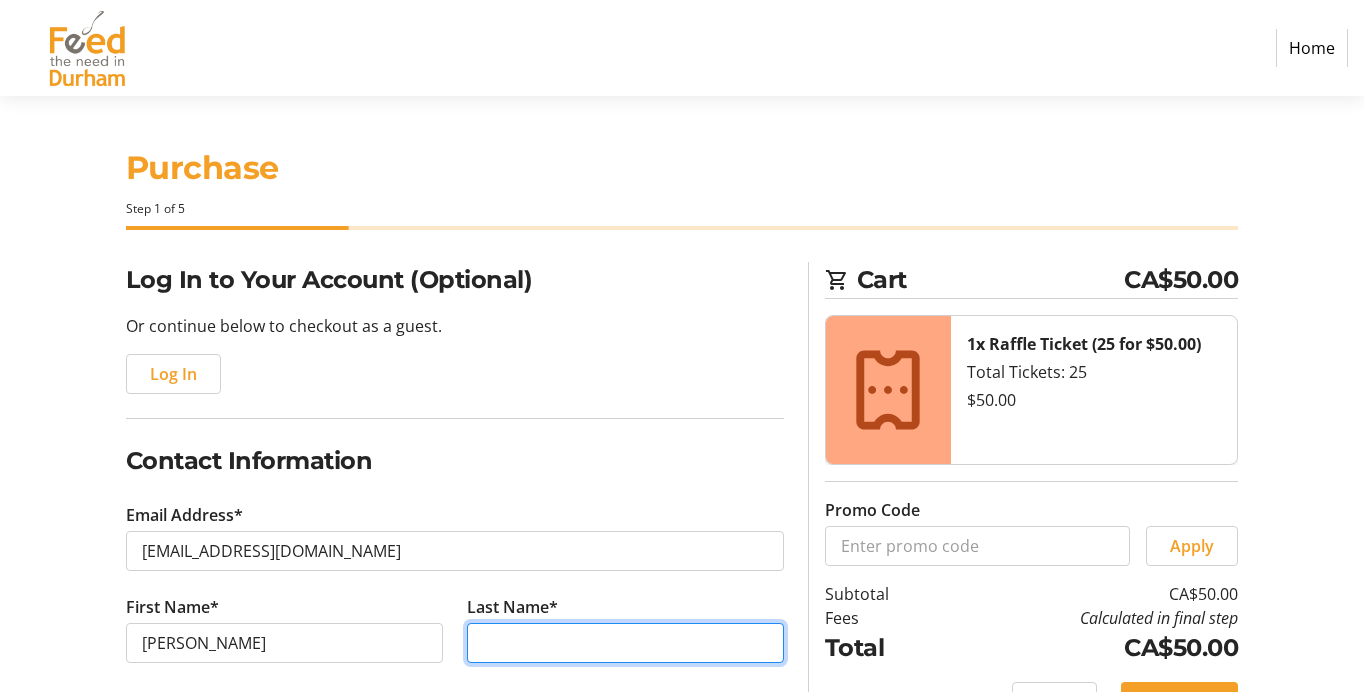 type on "Down" 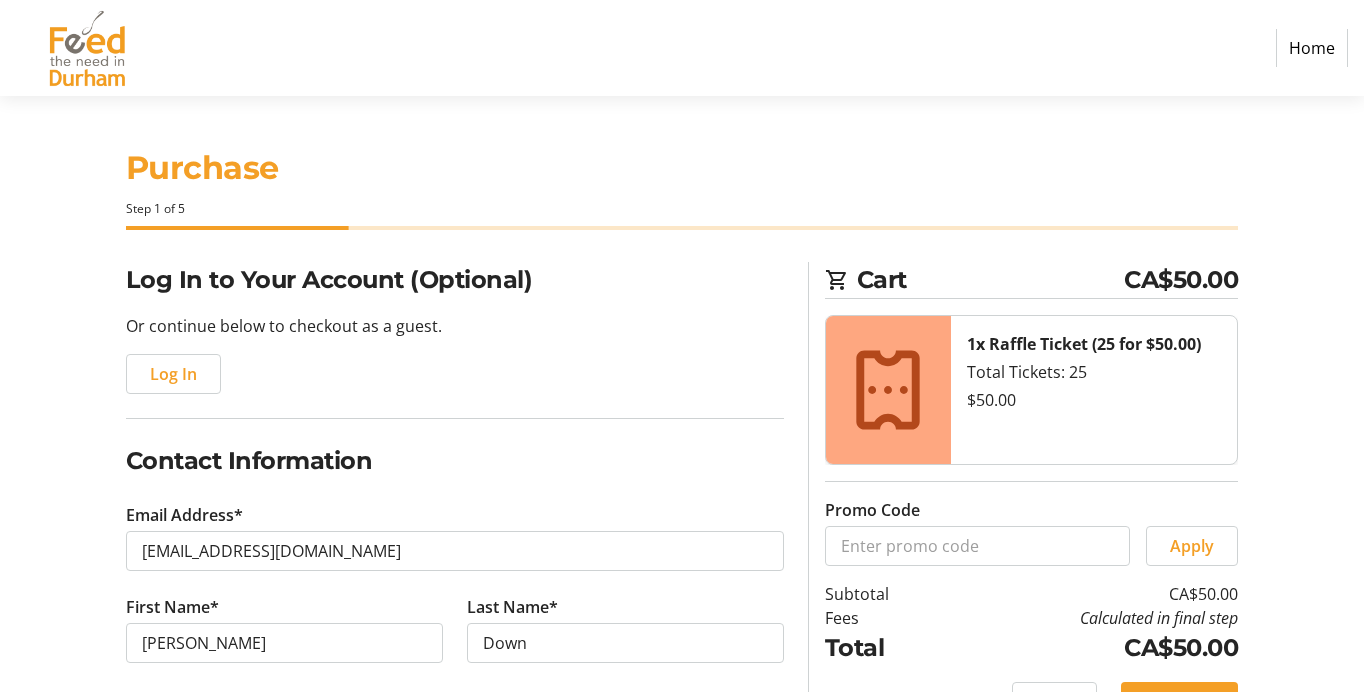 type on "[PHONE_NUMBER]" 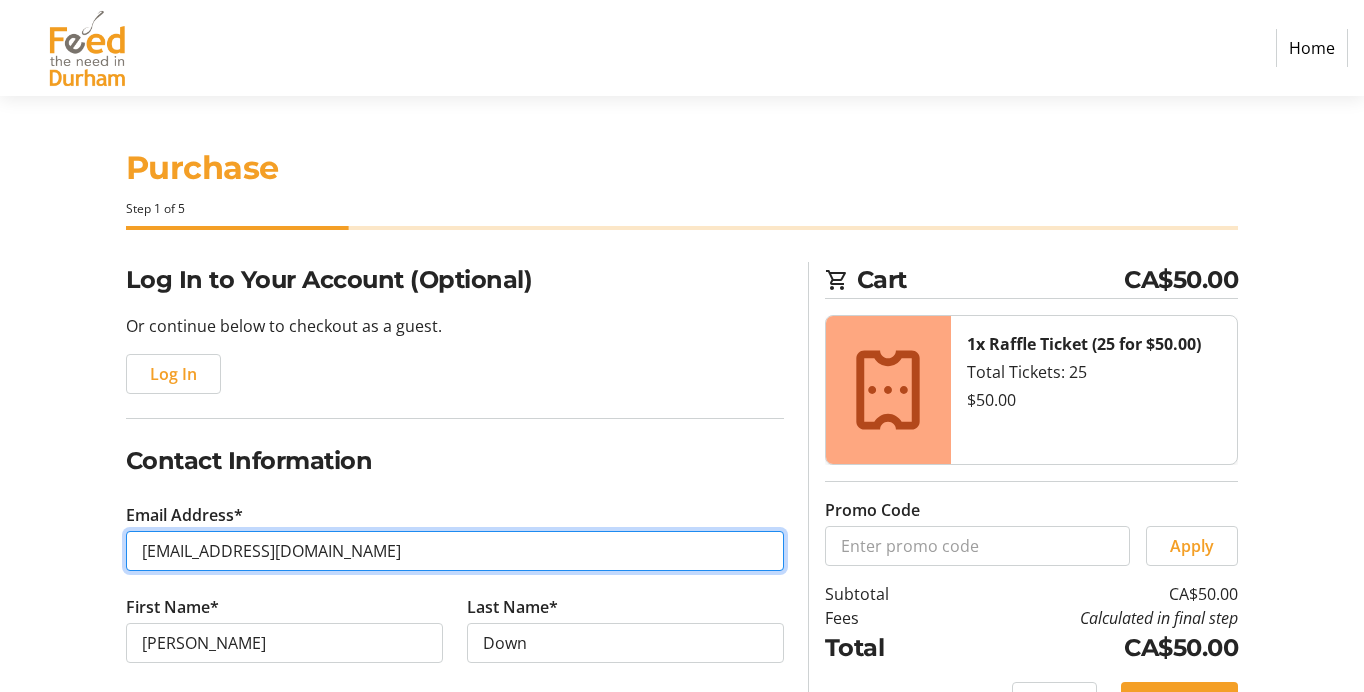 type on "[PHONE_NUMBER]" 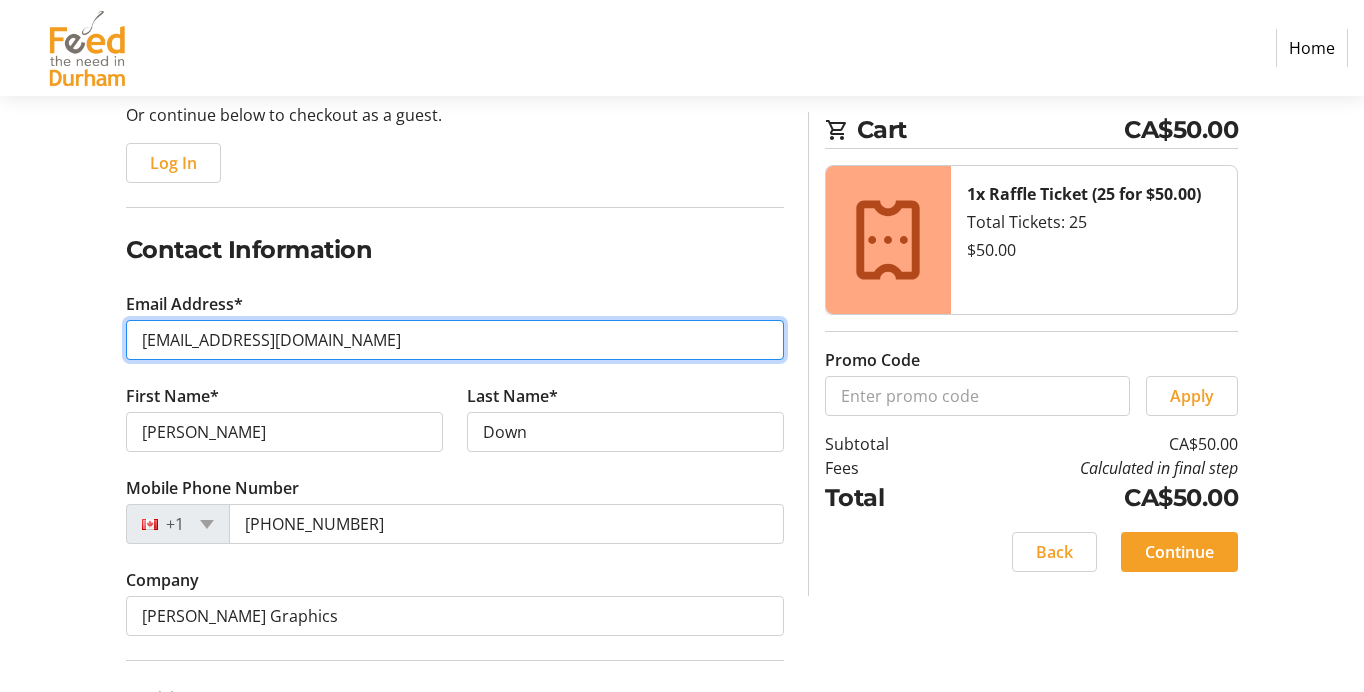scroll, scrollTop: 528, scrollLeft: 0, axis: vertical 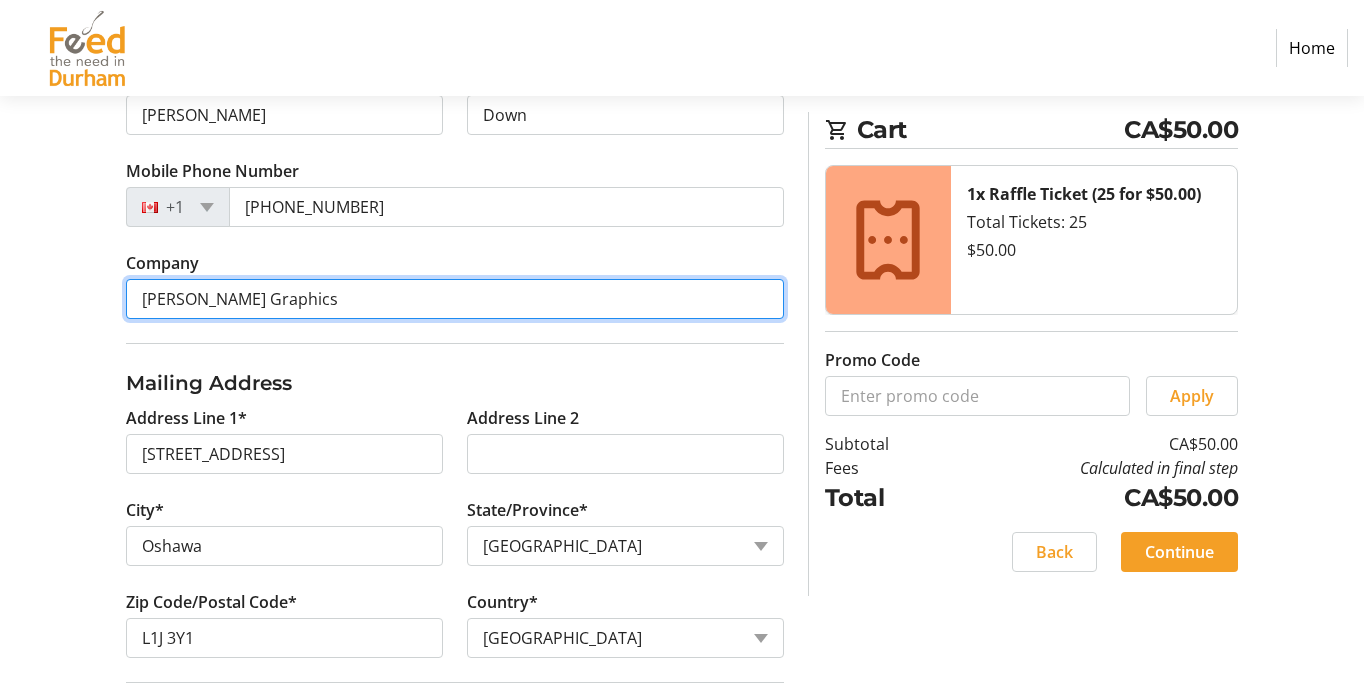 click on "[PERSON_NAME] Graphics" at bounding box center (455, 299) 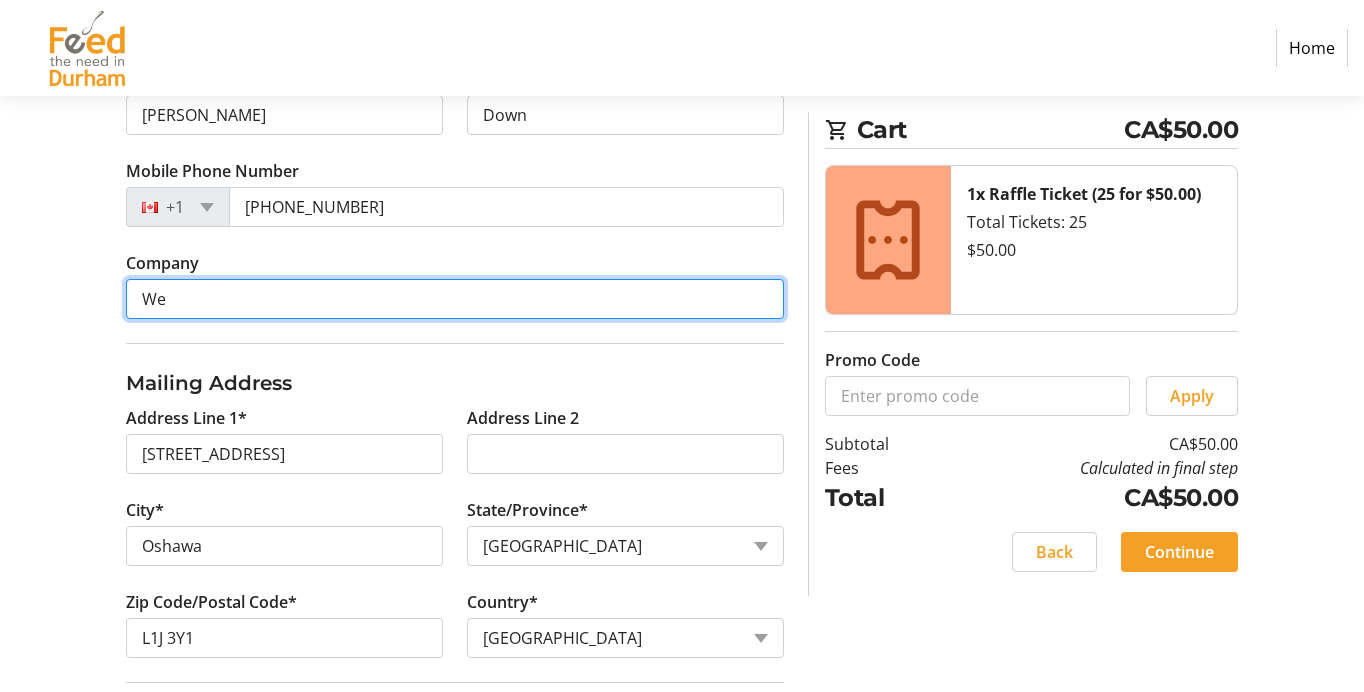 type on "W" 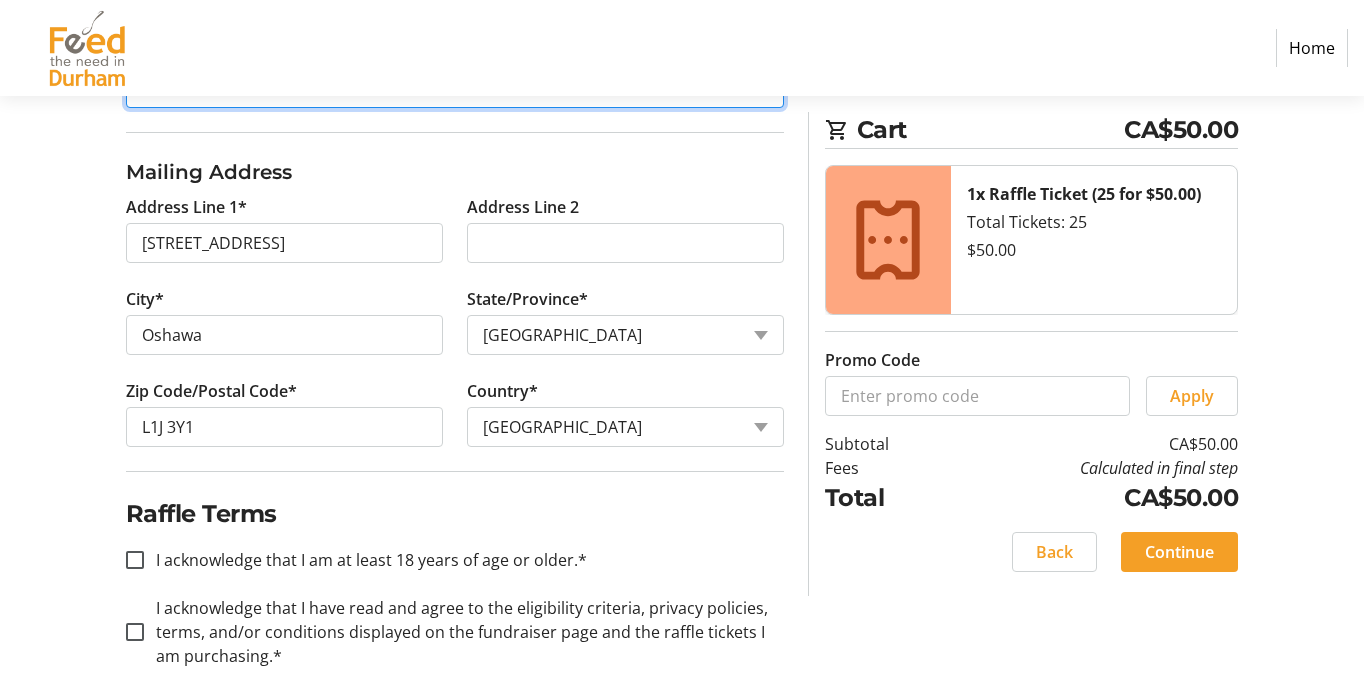 scroll, scrollTop: 760, scrollLeft: 0, axis: vertical 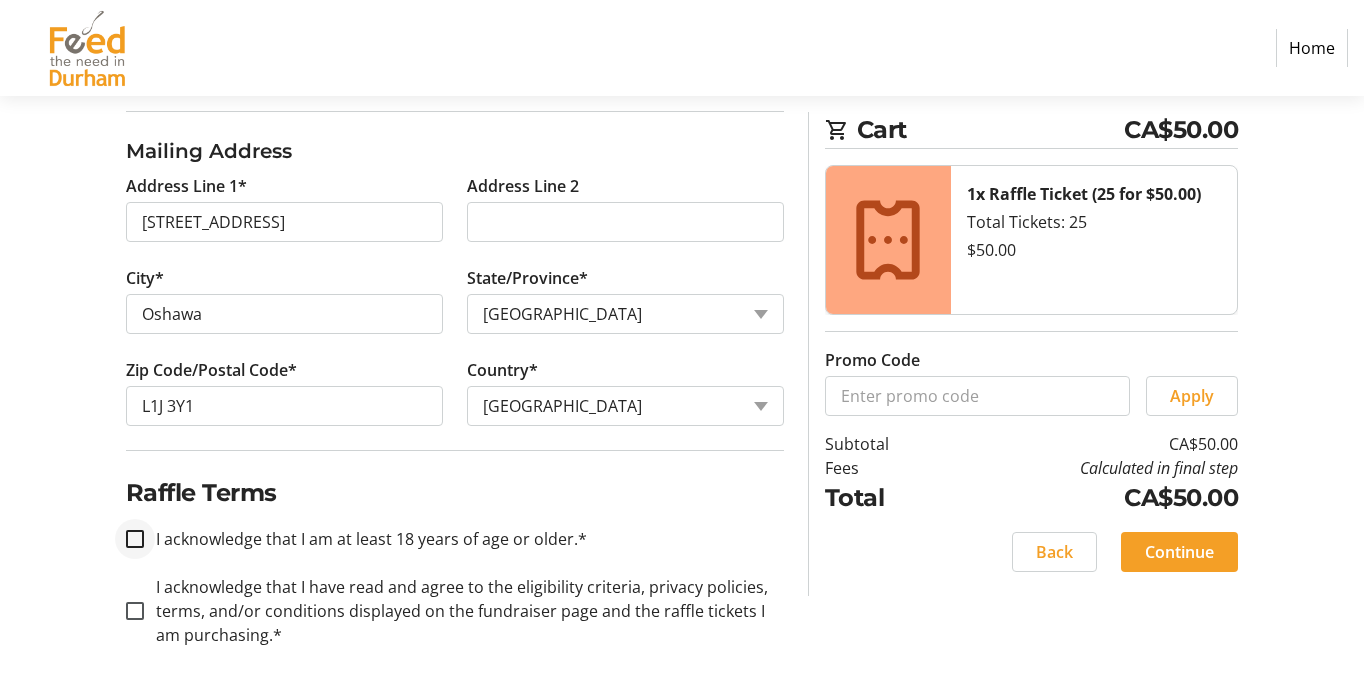 type 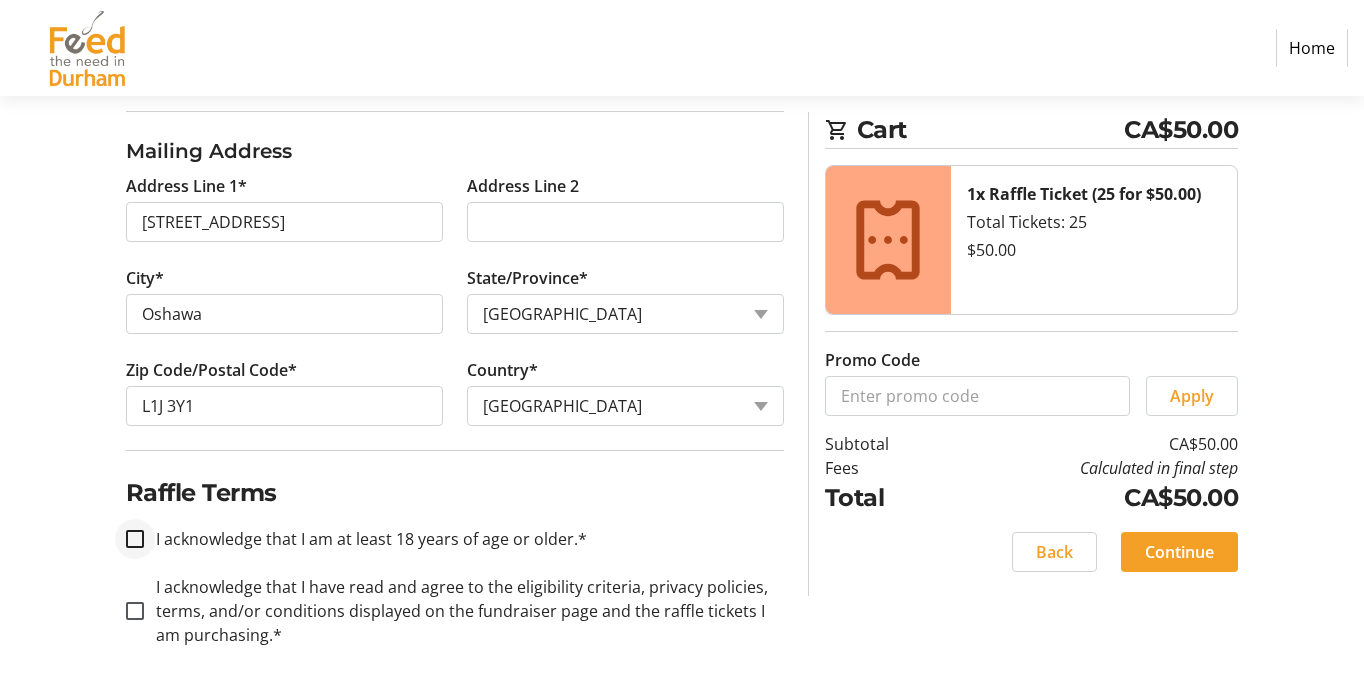 click at bounding box center [135, 539] 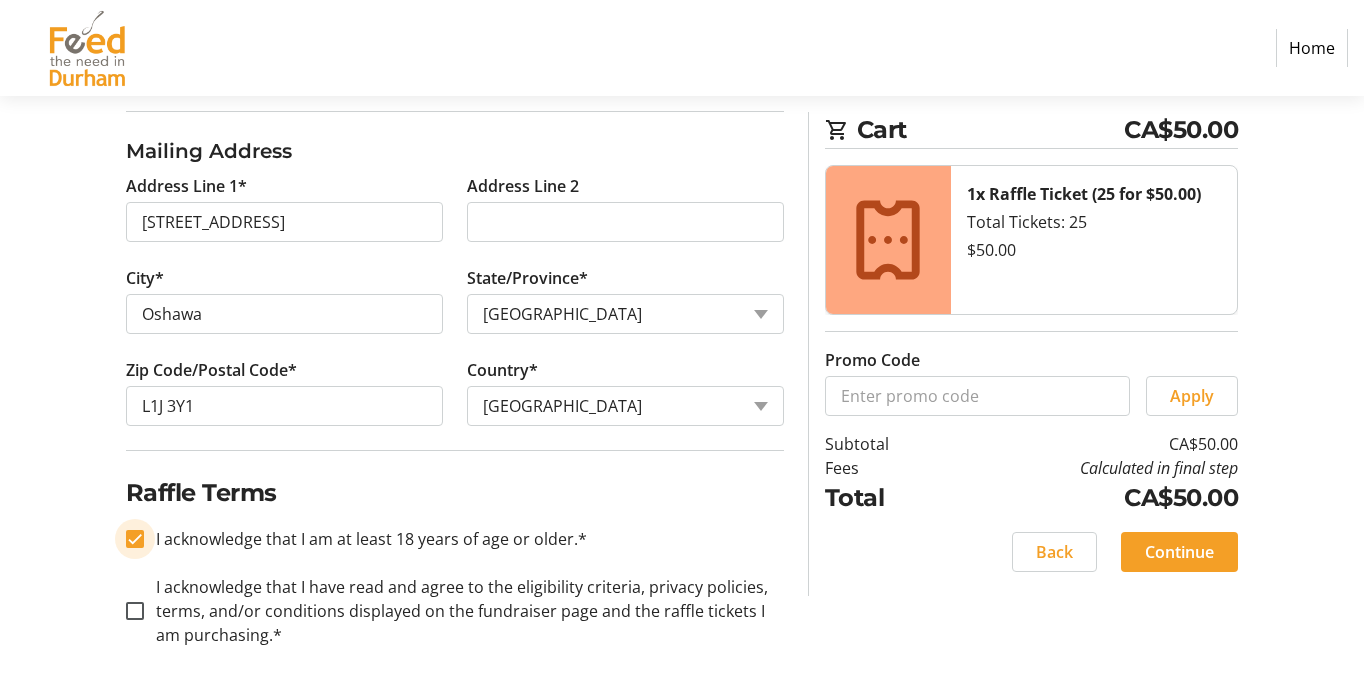 checkbox on "true" 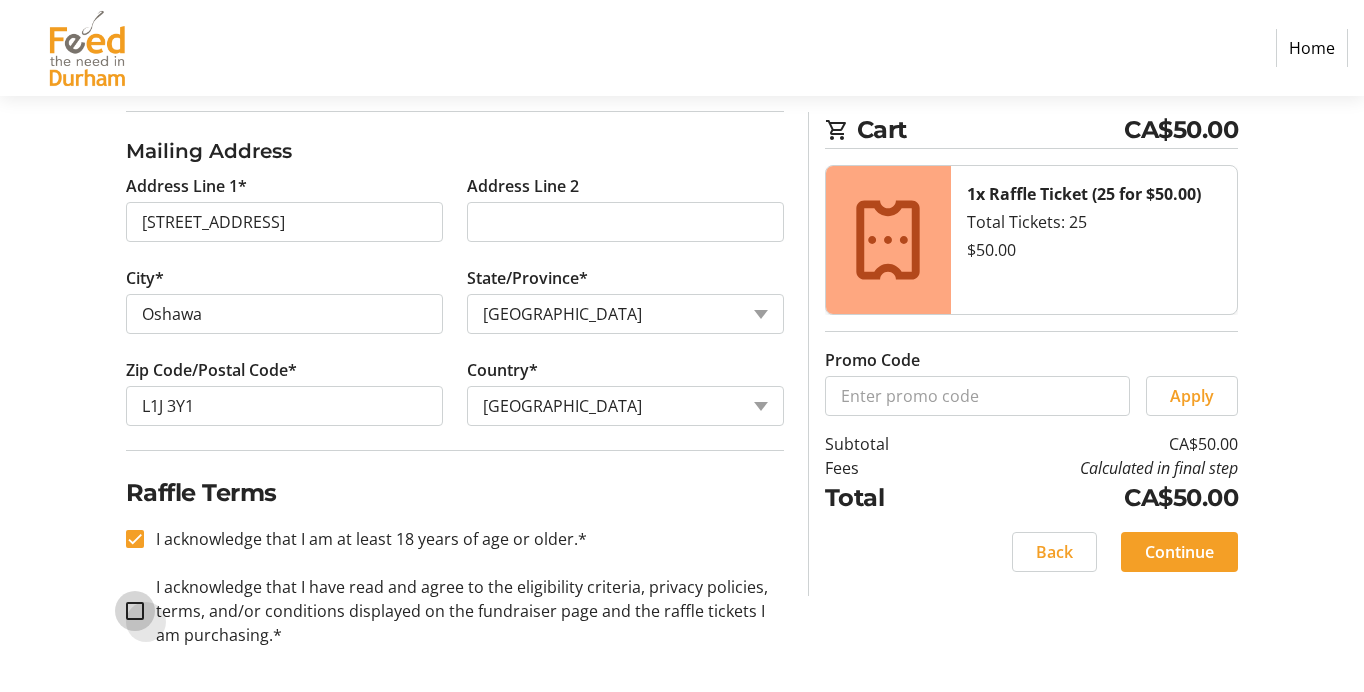 click on "I acknowledge that I have read and agree to the eligibility criteria, privacy policies, terms,
and/or conditions displayed on the fundraiser page and the raffle tickets I am purchasing.*" at bounding box center (135, 611) 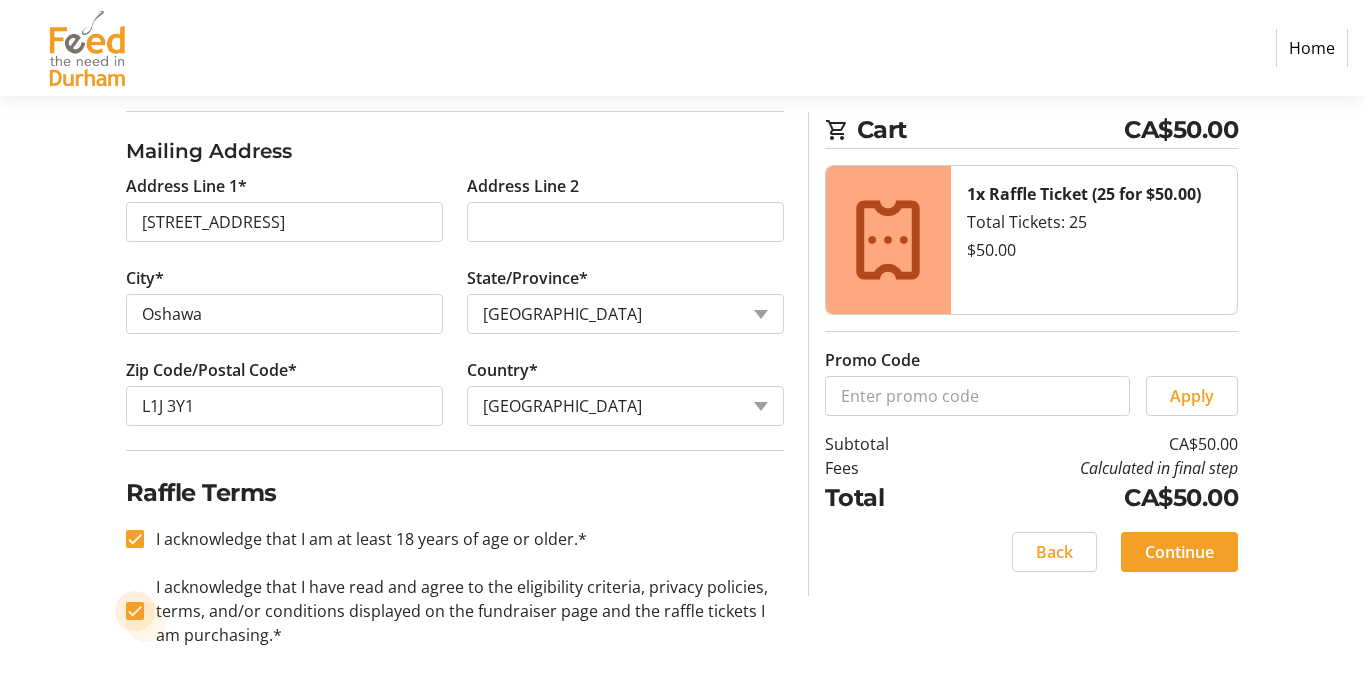 checkbox on "true" 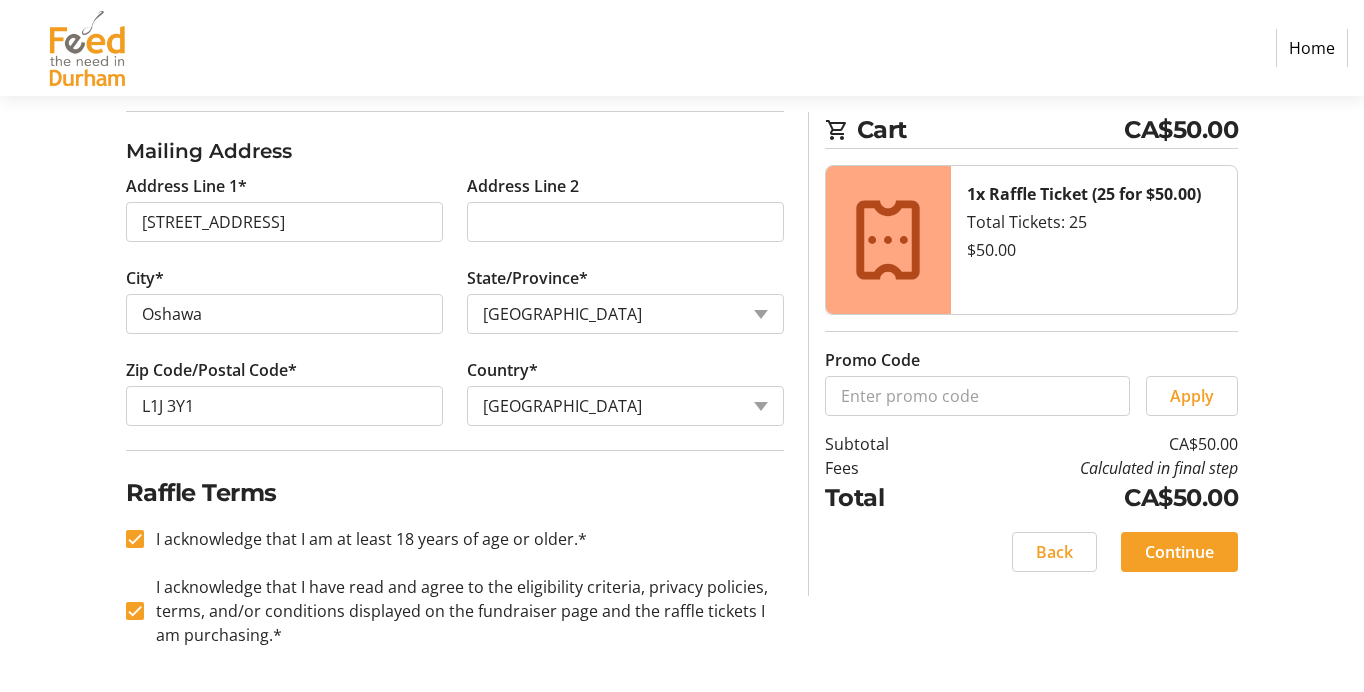 click on "Continue" 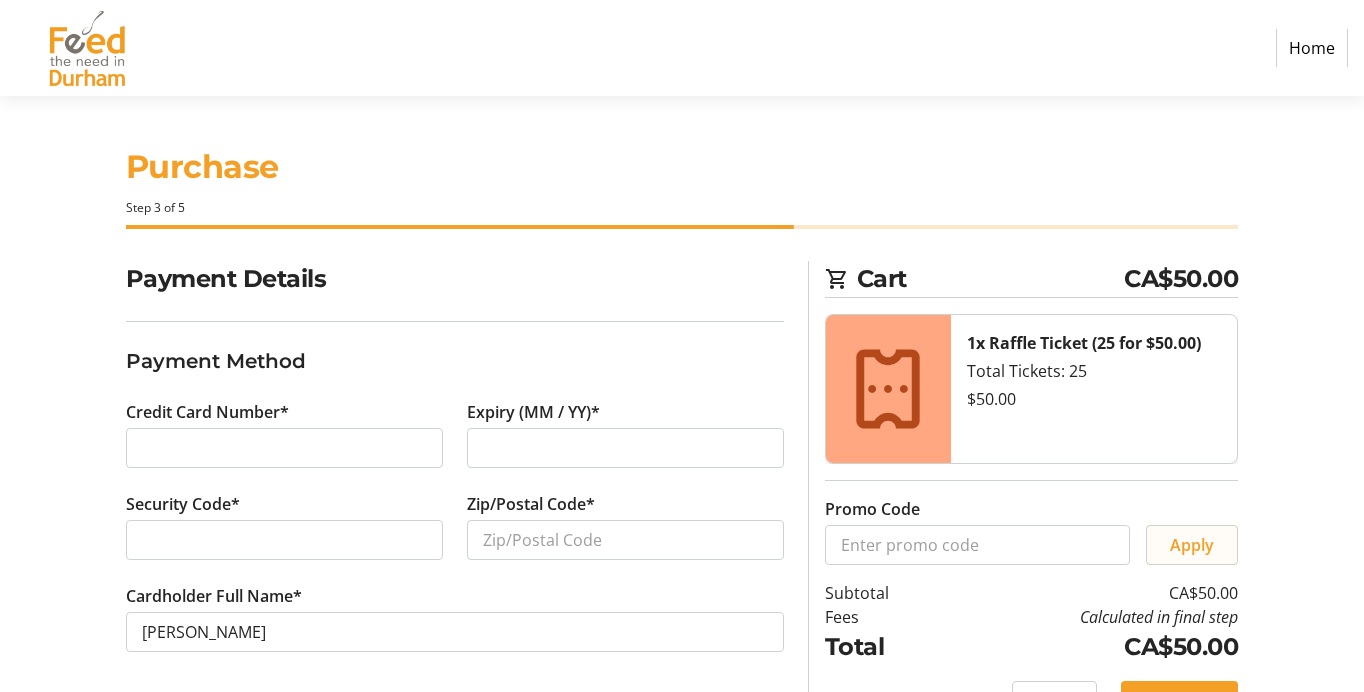 scroll, scrollTop: 0, scrollLeft: 0, axis: both 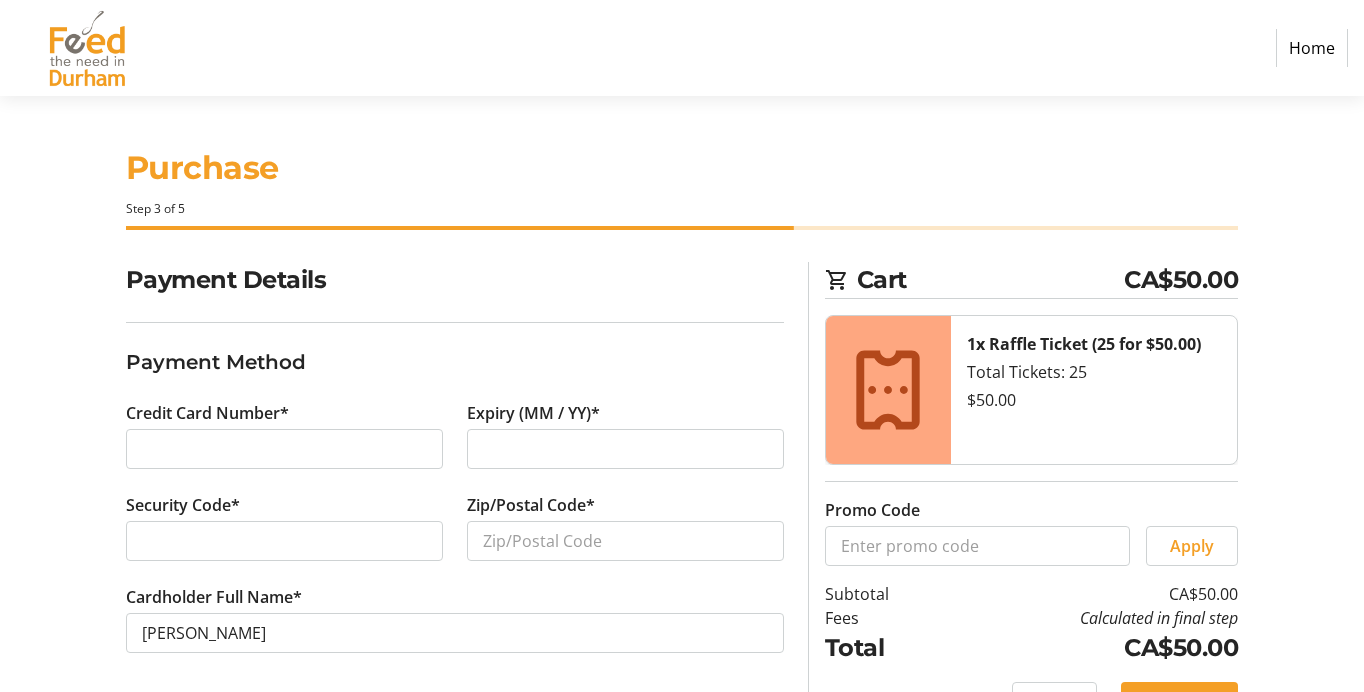 click on "Payment Details" 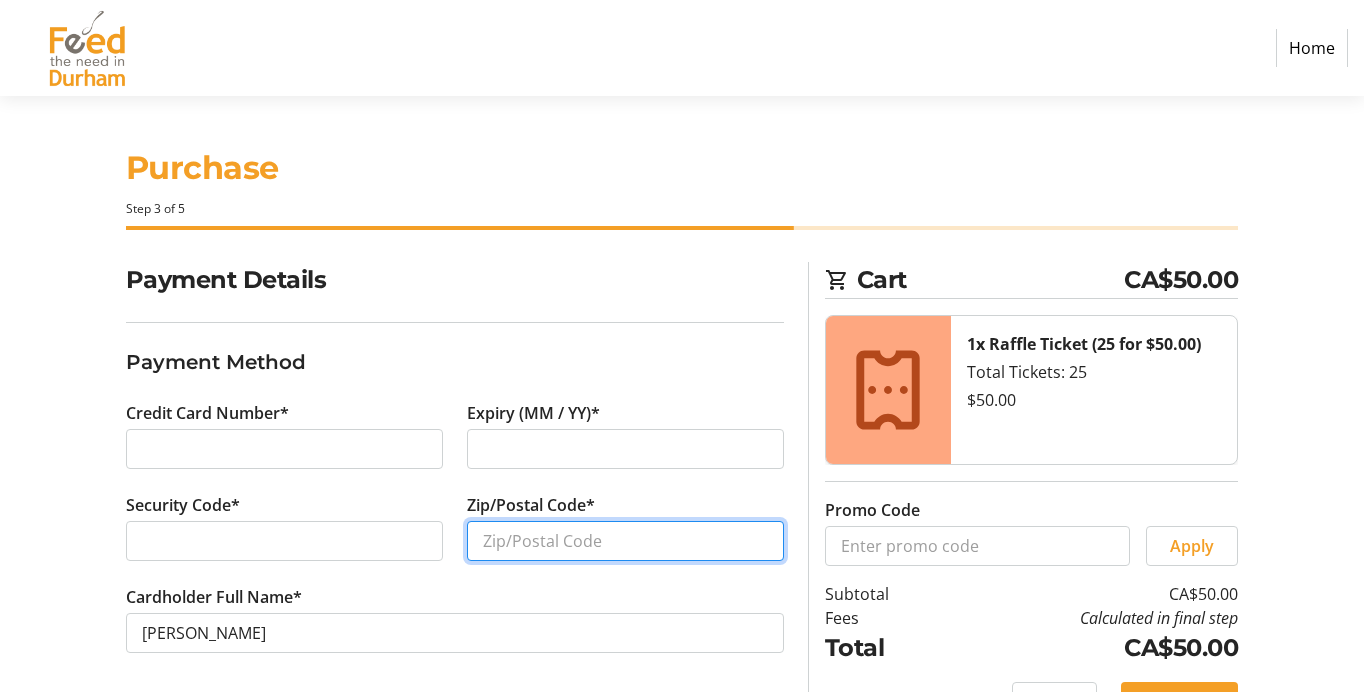 click on "Zip/Postal Code*" at bounding box center [625, 541] 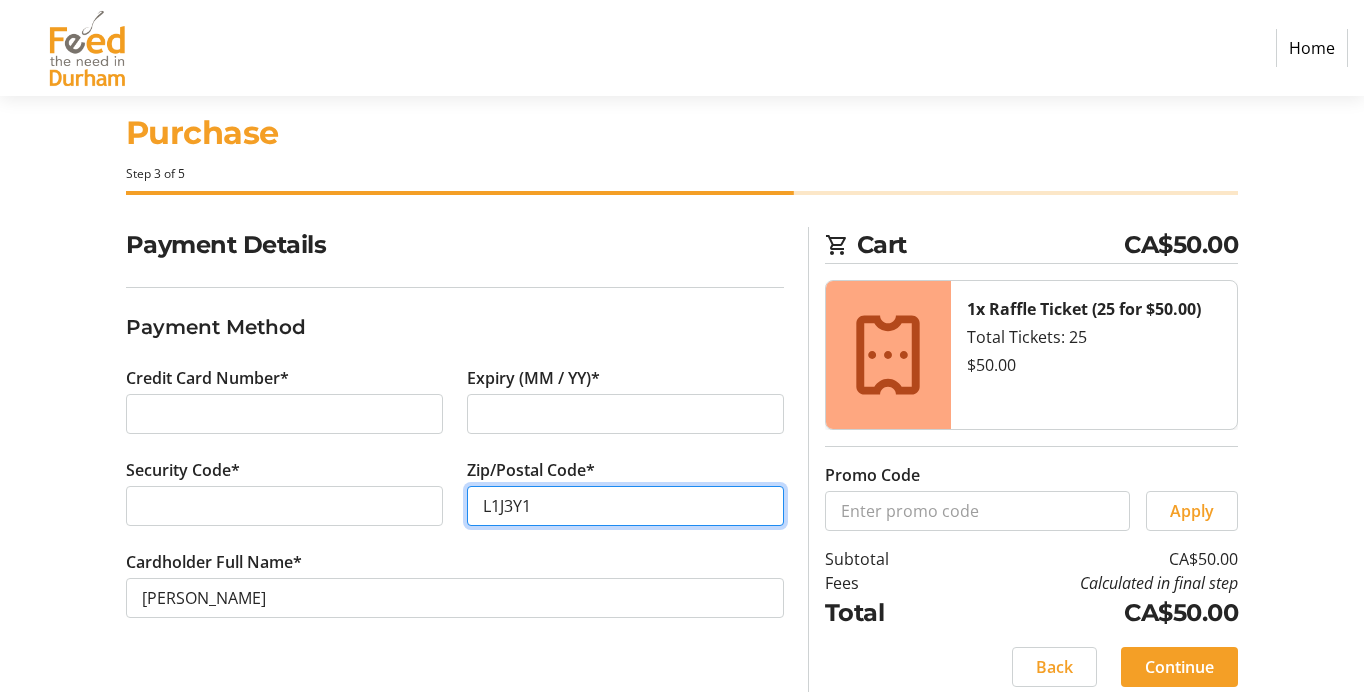 scroll, scrollTop: 52, scrollLeft: 0, axis: vertical 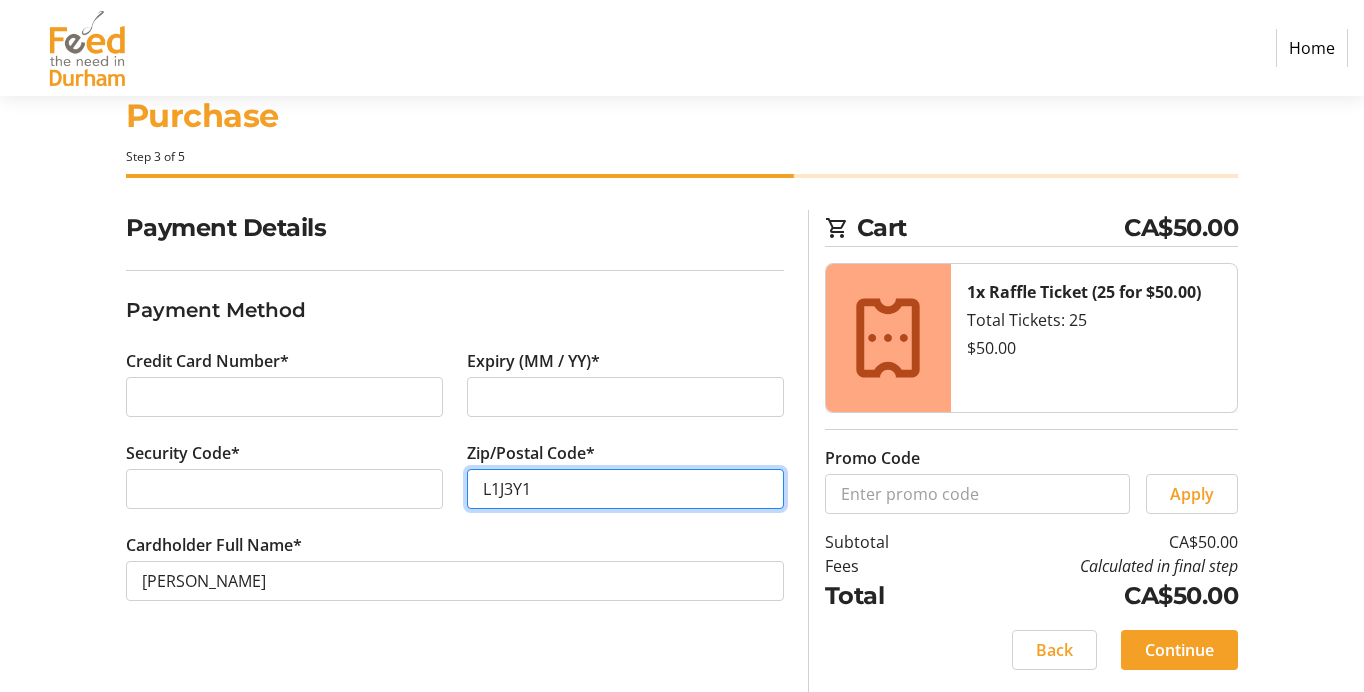 type on "L1J3Y1" 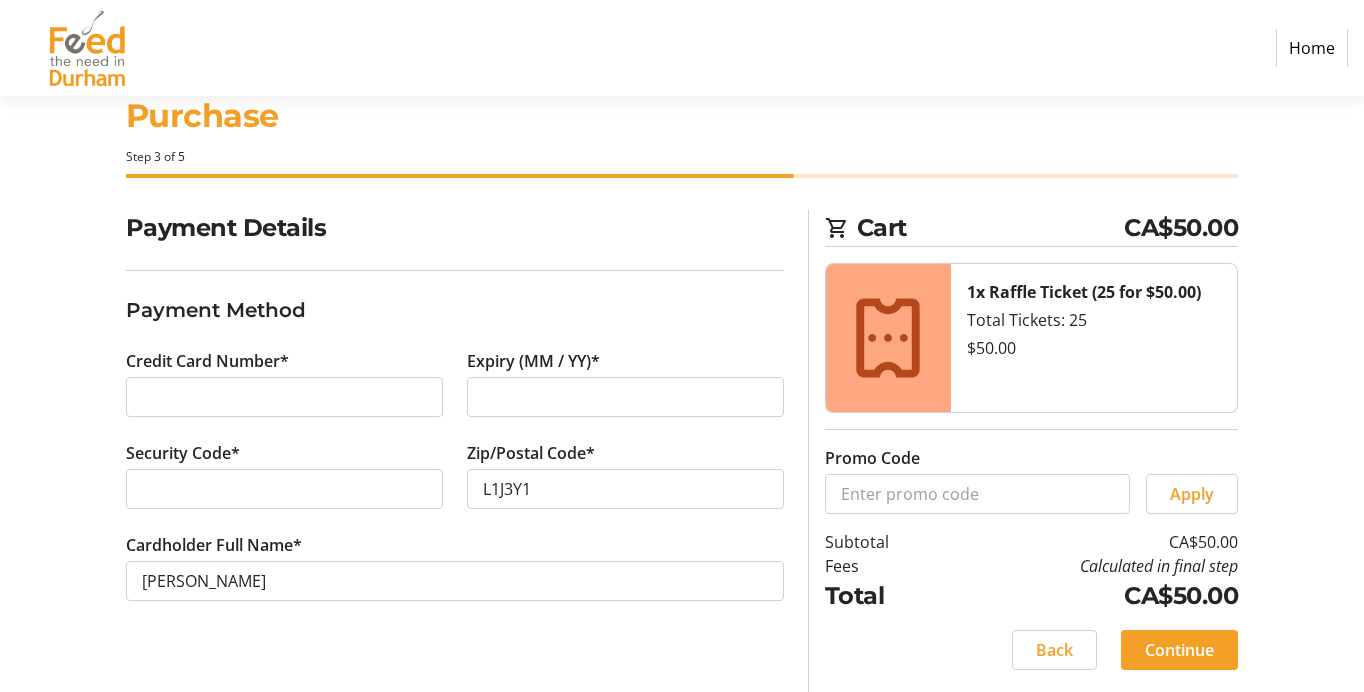 click on "Continue" 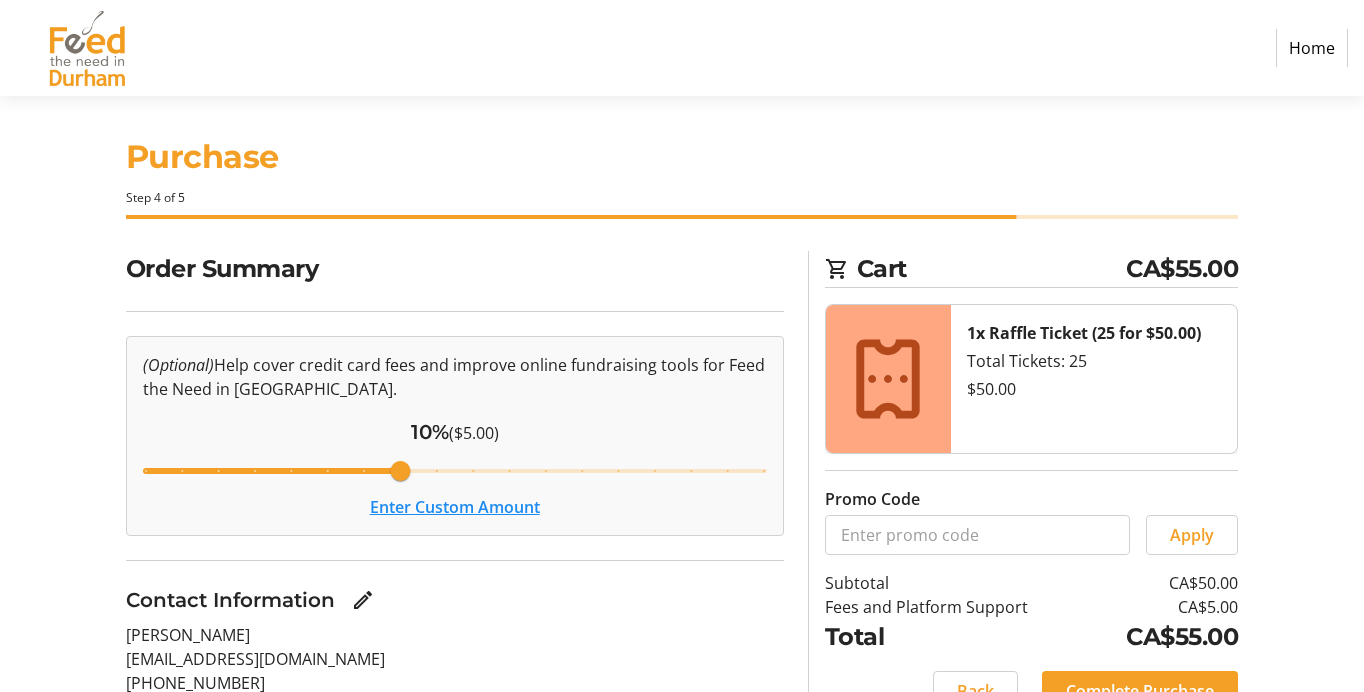 scroll, scrollTop: 211, scrollLeft: 0, axis: vertical 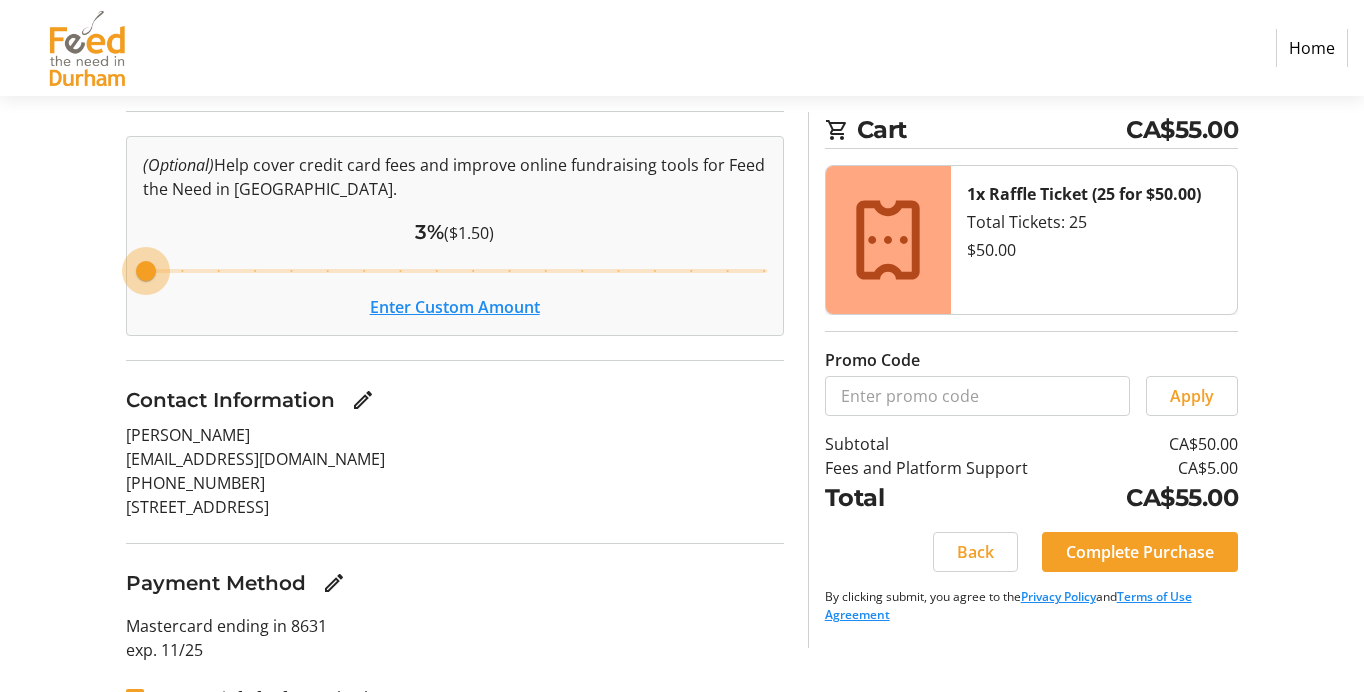 drag, startPoint x: 397, startPoint y: 268, endPoint x: 70, endPoint y: 300, distance: 328.562 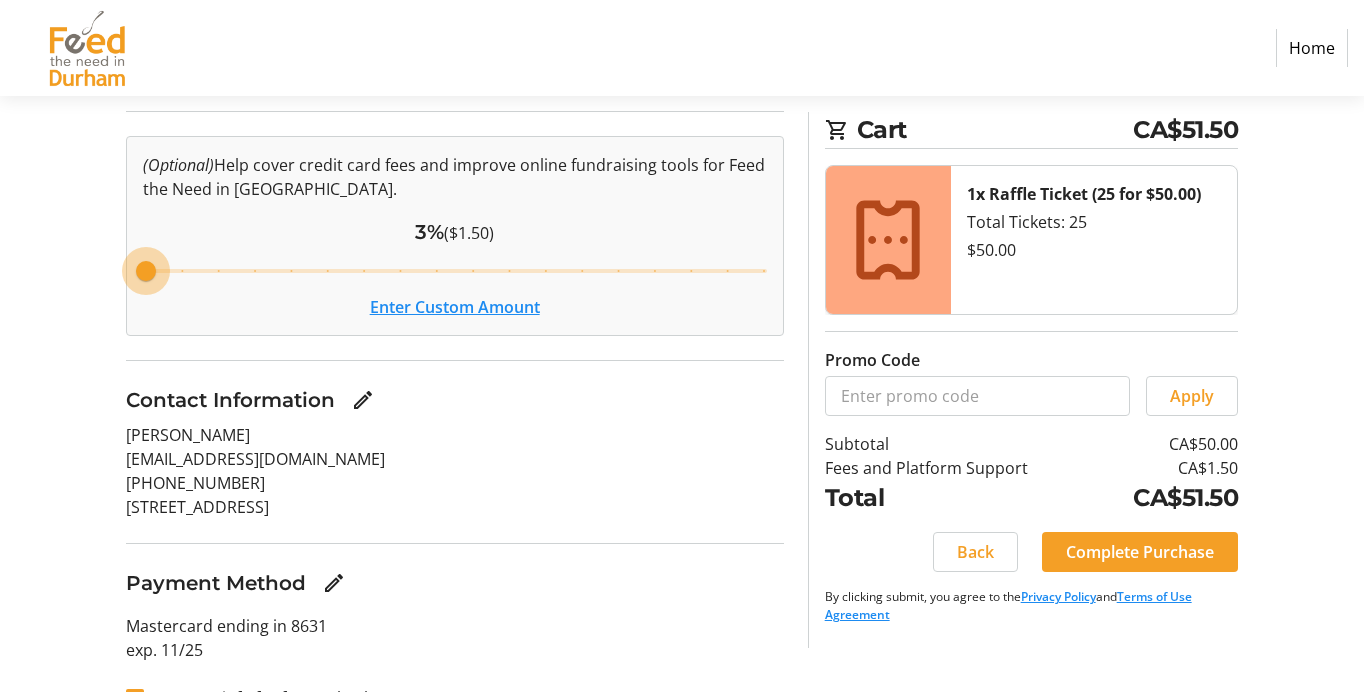 drag, startPoint x: 136, startPoint y: 271, endPoint x: 54, endPoint y: 286, distance: 83.360664 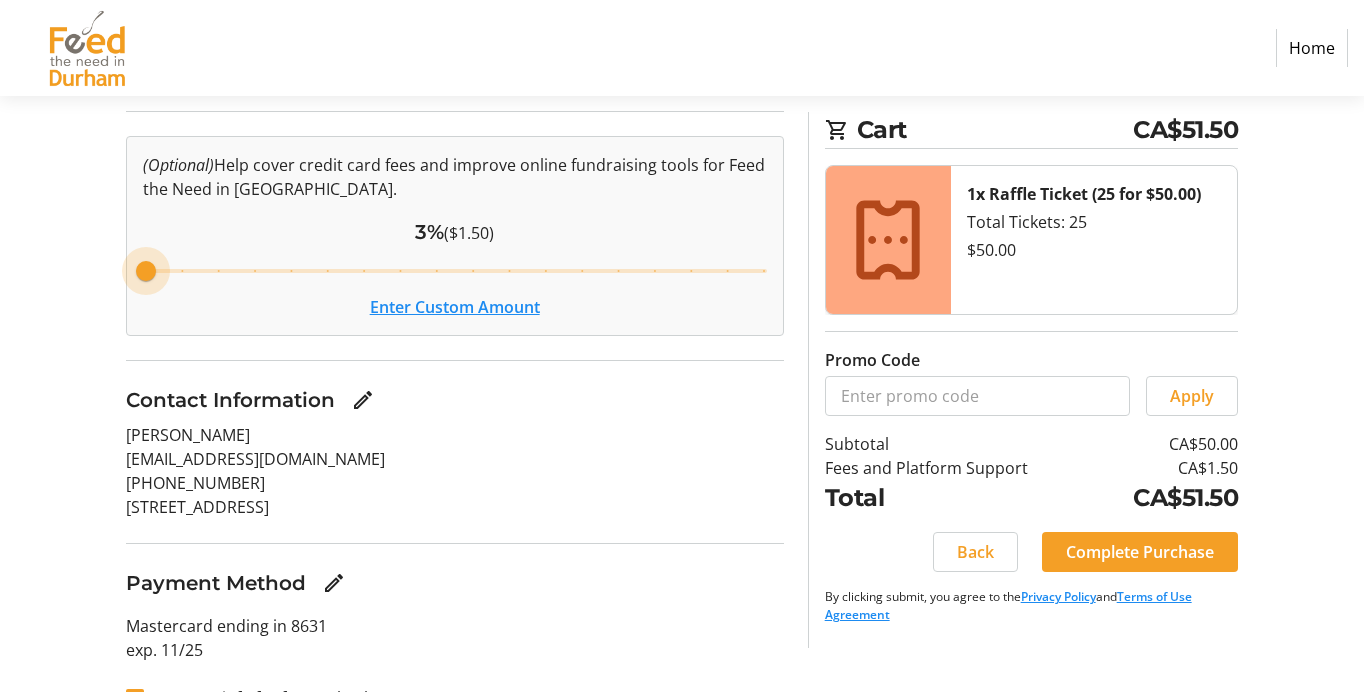 click on "Enter Custom Amount" 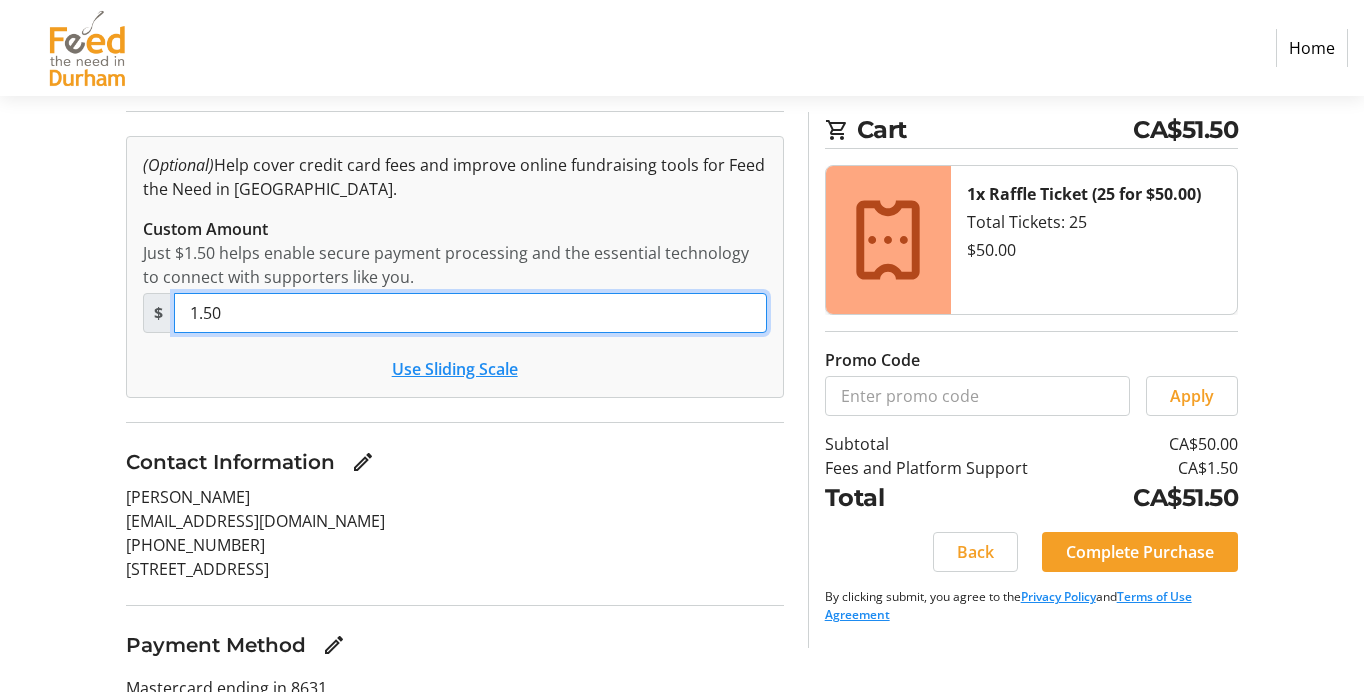 drag, startPoint x: 192, startPoint y: 310, endPoint x: 134, endPoint y: 319, distance: 58.694122 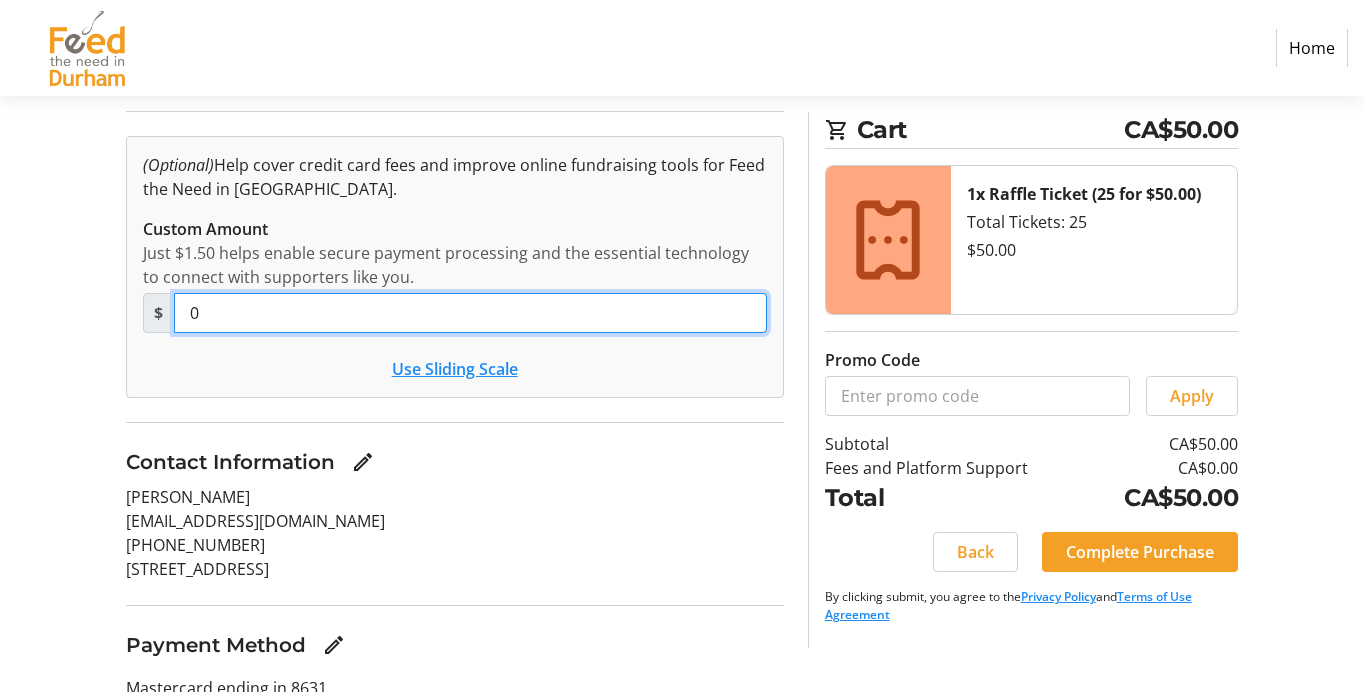 type on "0" 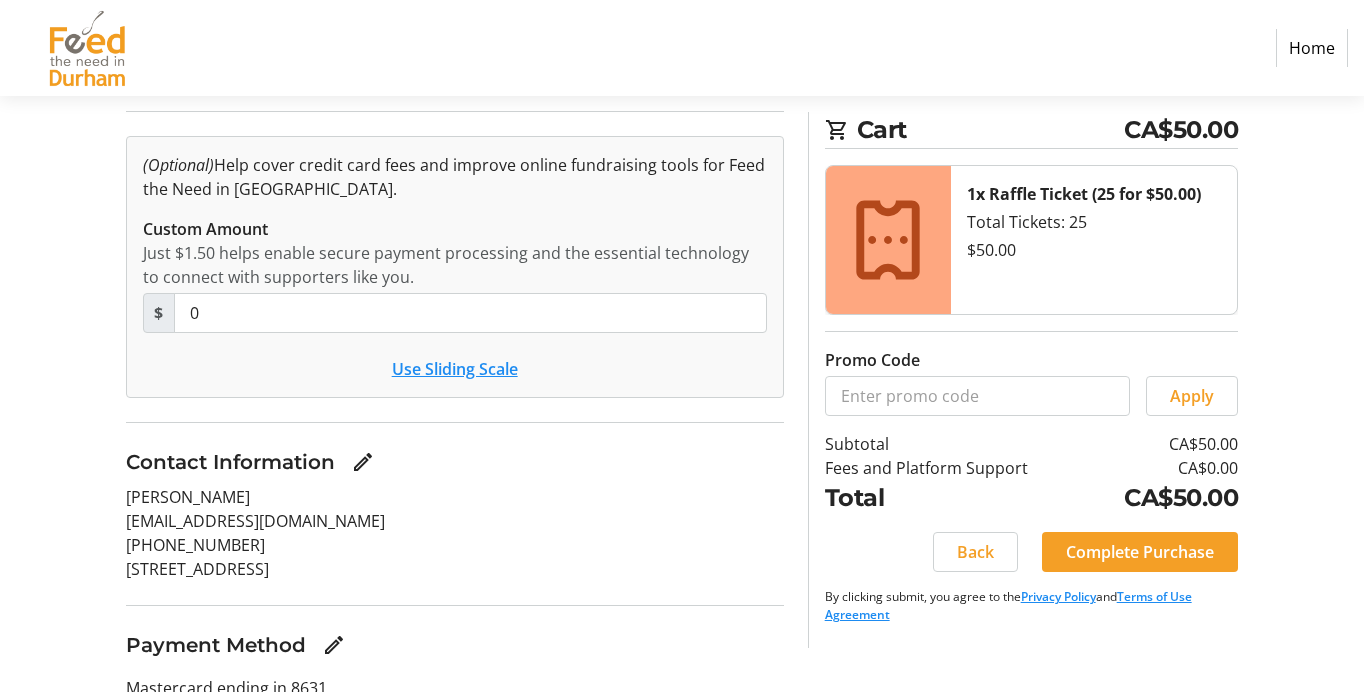 click on "Contact Information" 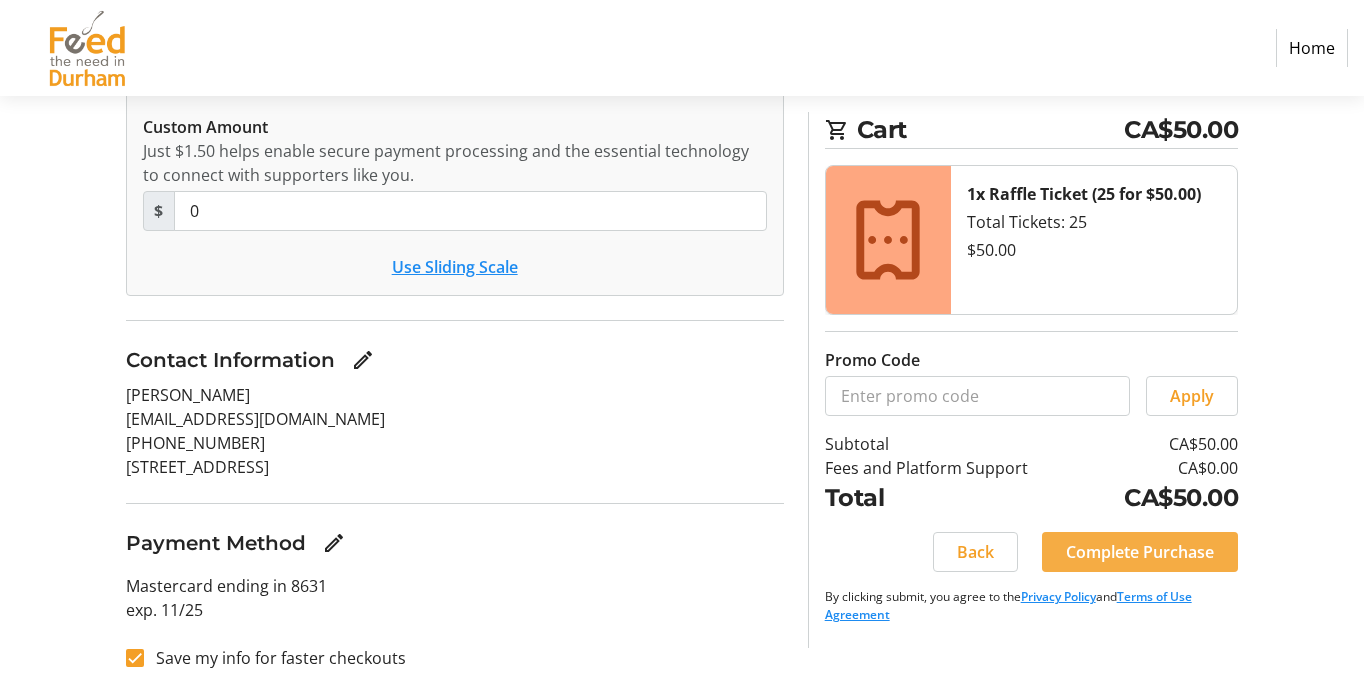 click on "Complete Purchase" 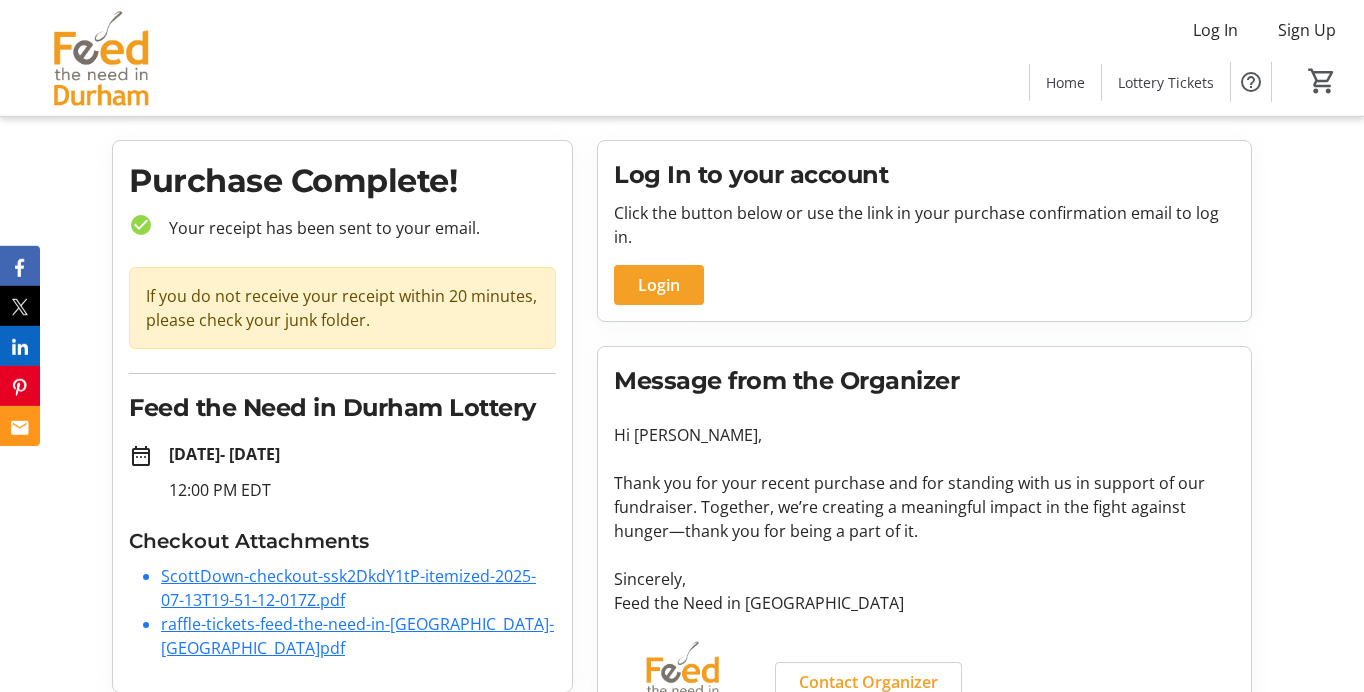 scroll, scrollTop: 0, scrollLeft: 0, axis: both 